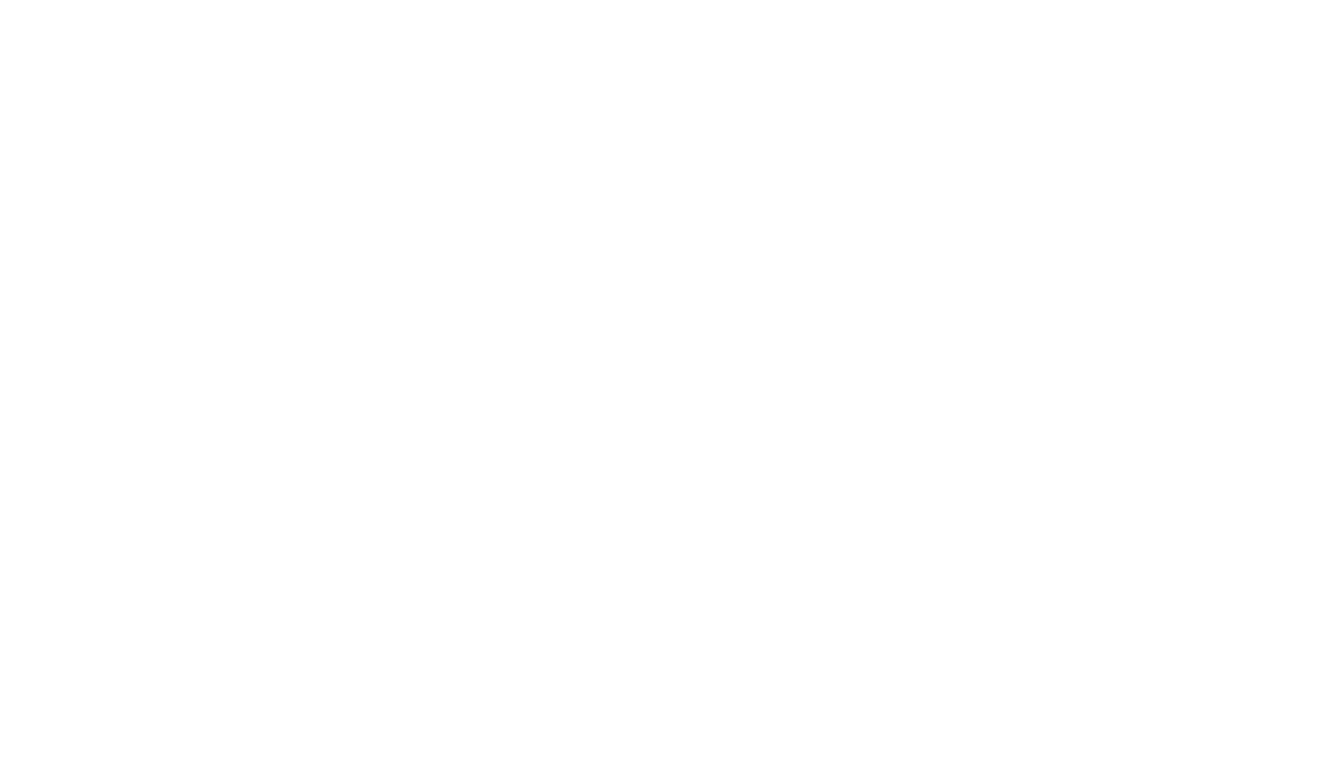 scroll, scrollTop: 0, scrollLeft: 0, axis: both 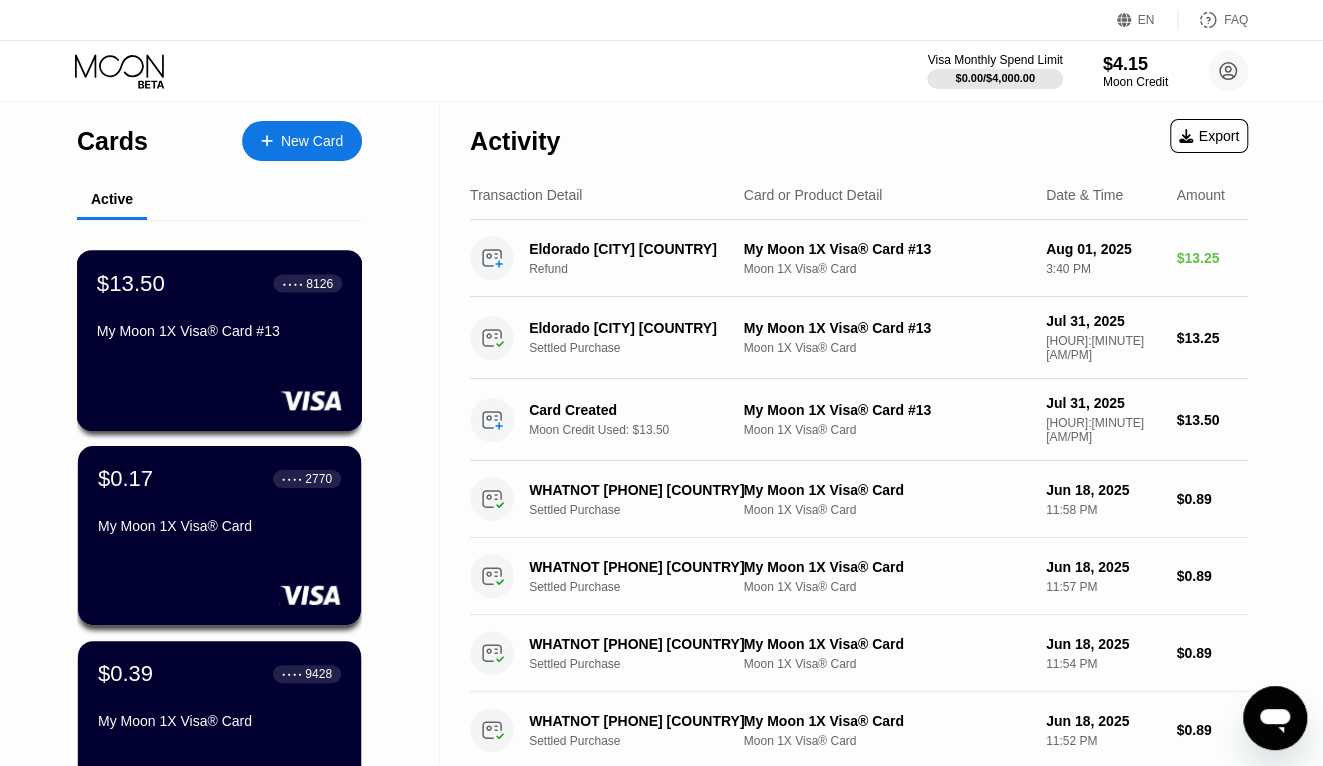 click at bounding box center (219, 400) 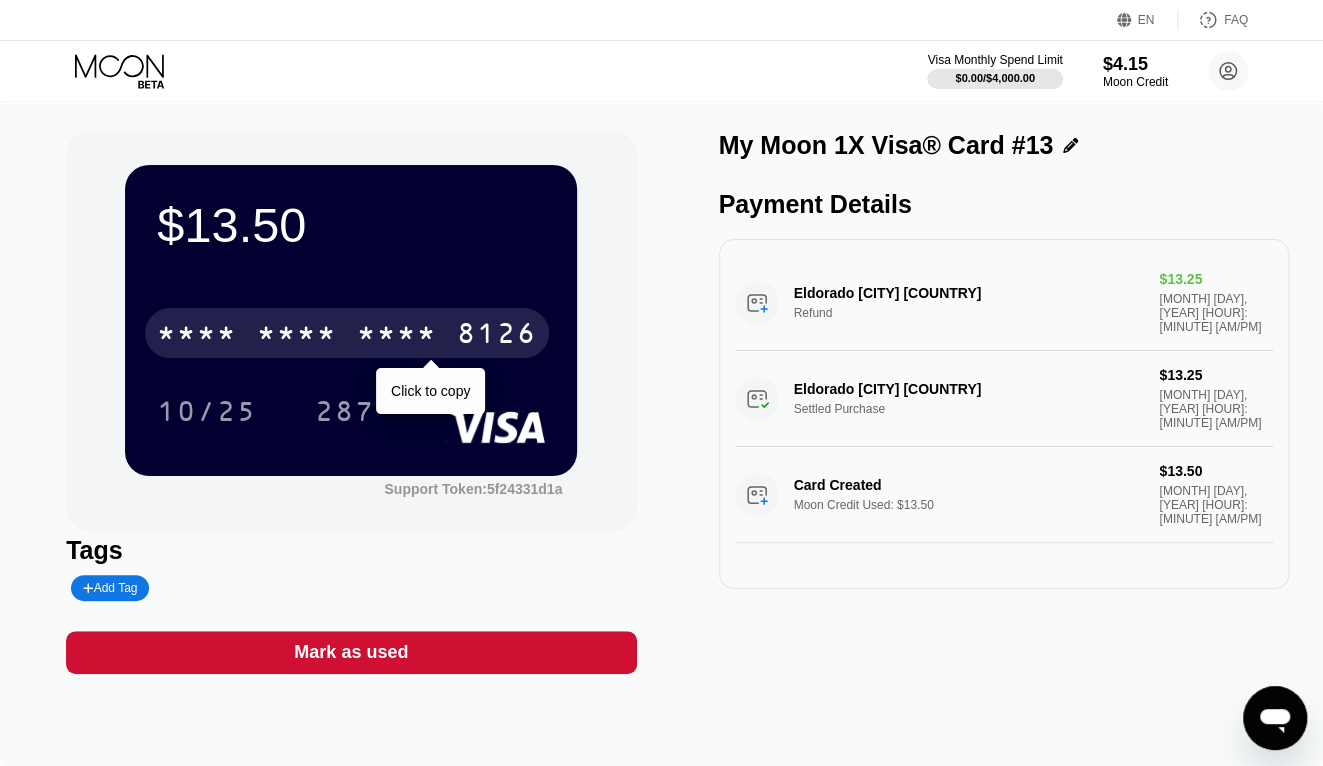 click on "* * * * * * * * * * * * 8126 Click to copy 10/25 287" at bounding box center [351, 352] 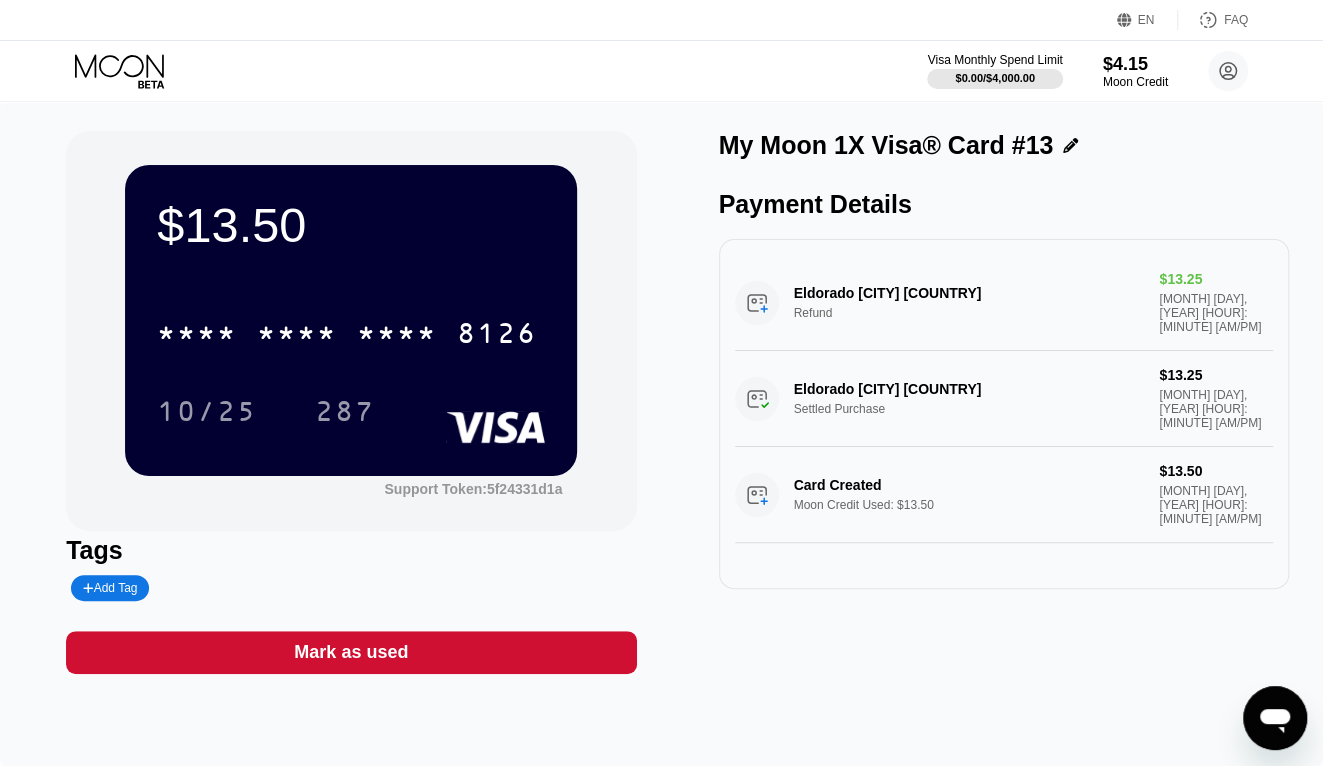 click on "* * * * * * * * * * * * [LAST_FOUR]" at bounding box center [347, 333] 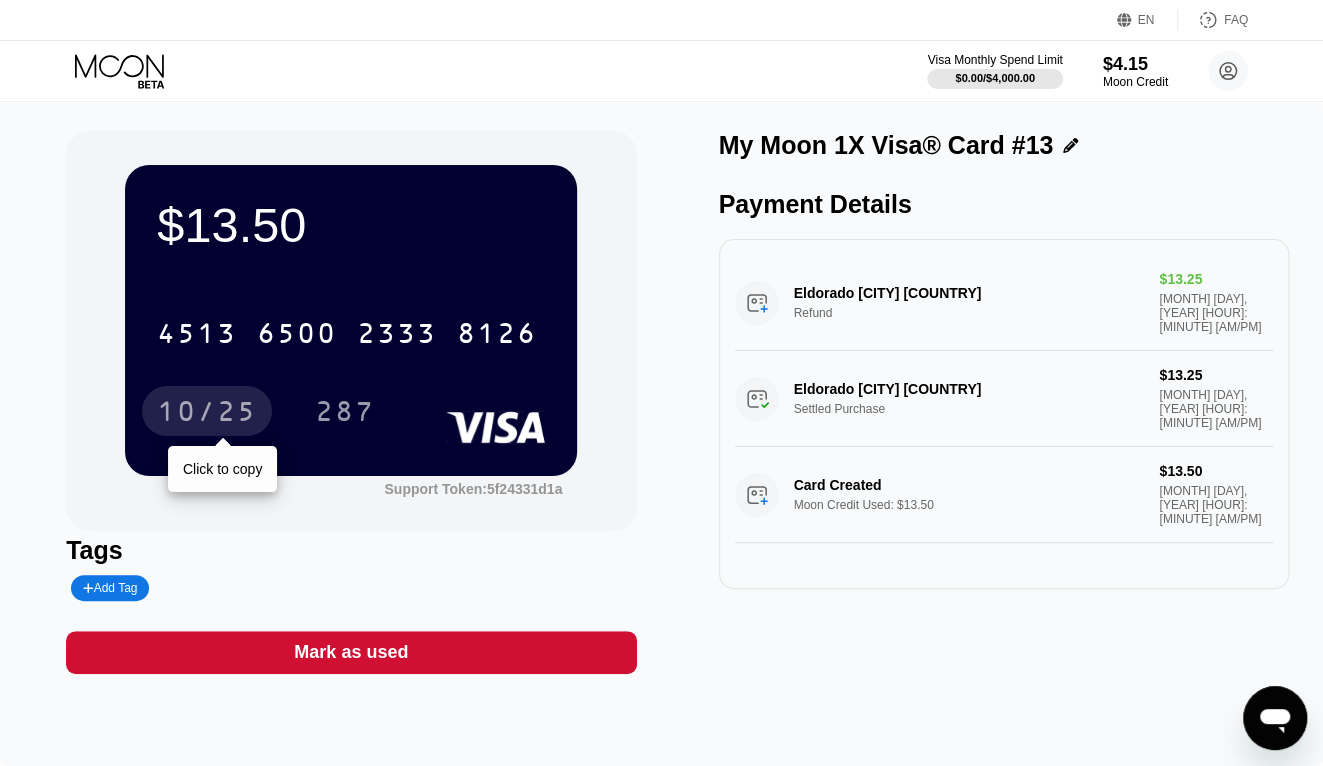 click on "10/25" at bounding box center [207, 411] 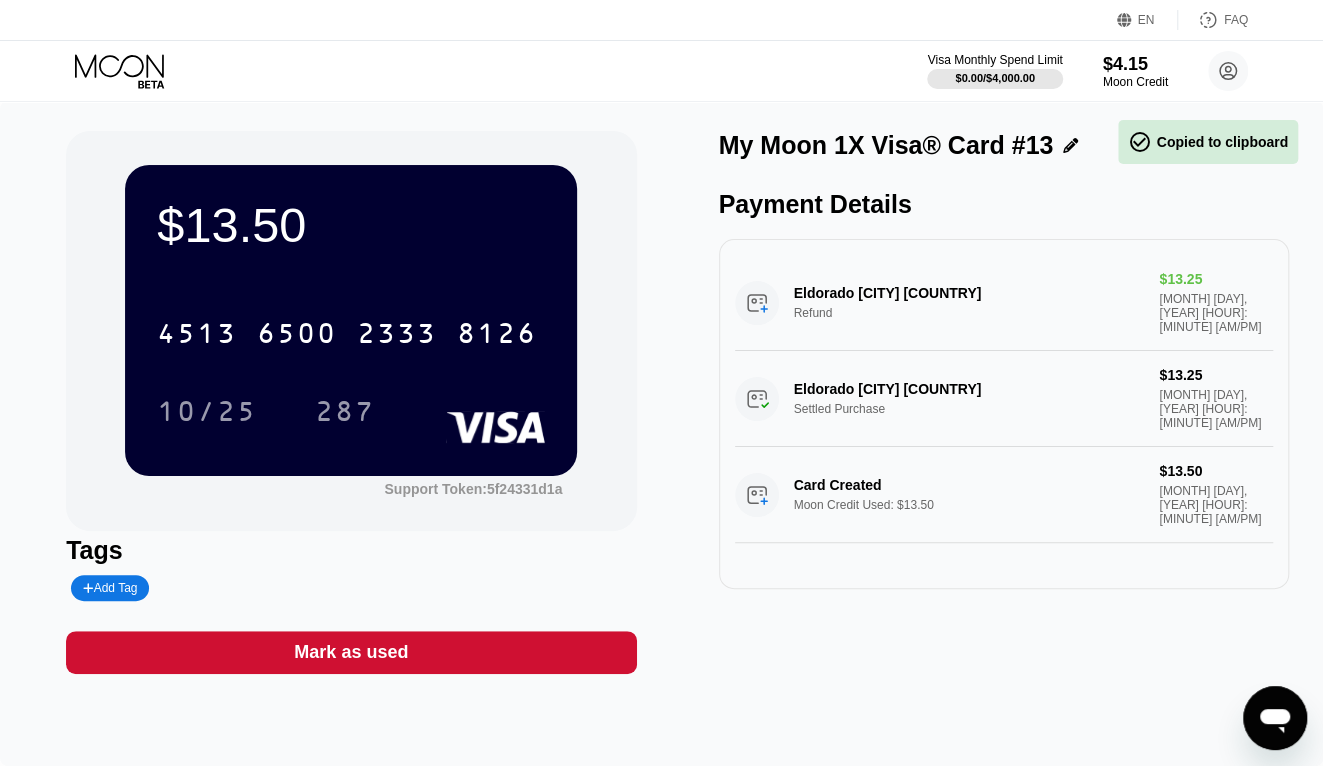 click on "287" at bounding box center (345, 414) 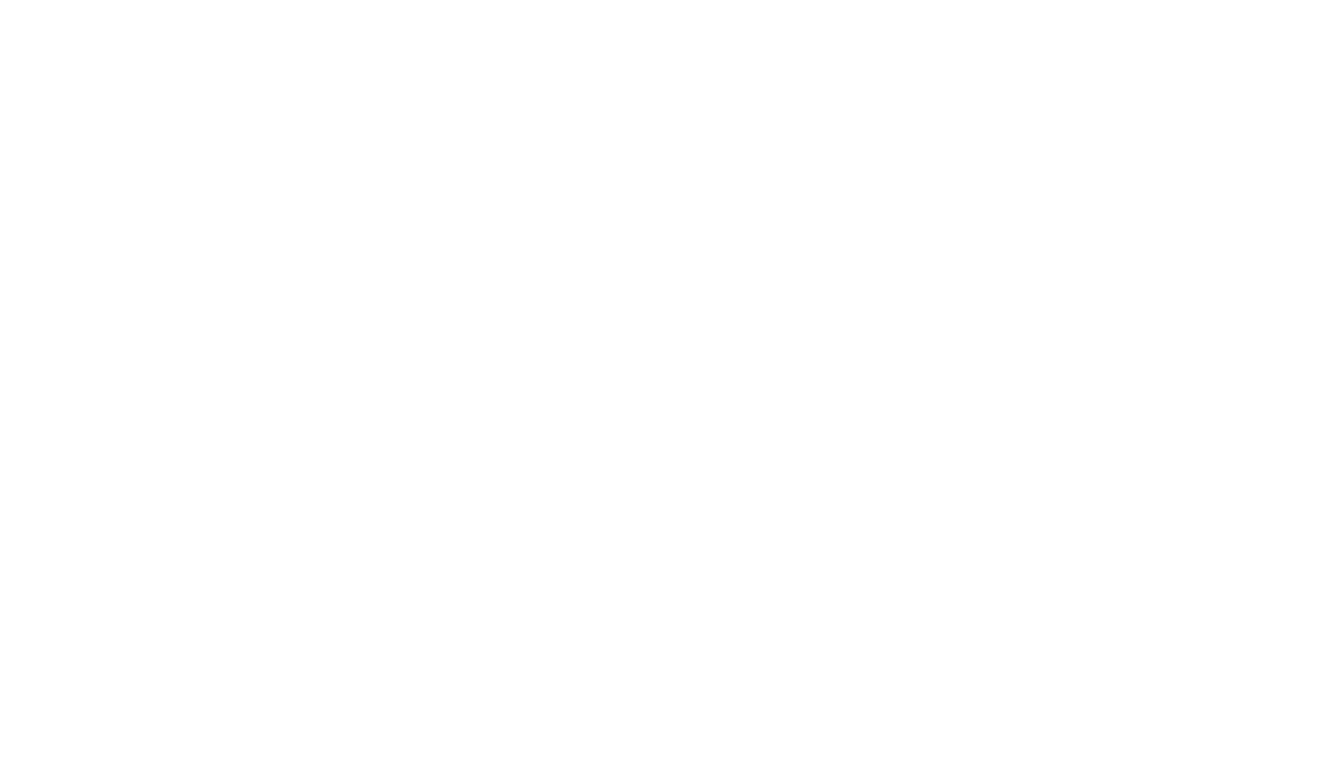 scroll, scrollTop: 0, scrollLeft: 0, axis: both 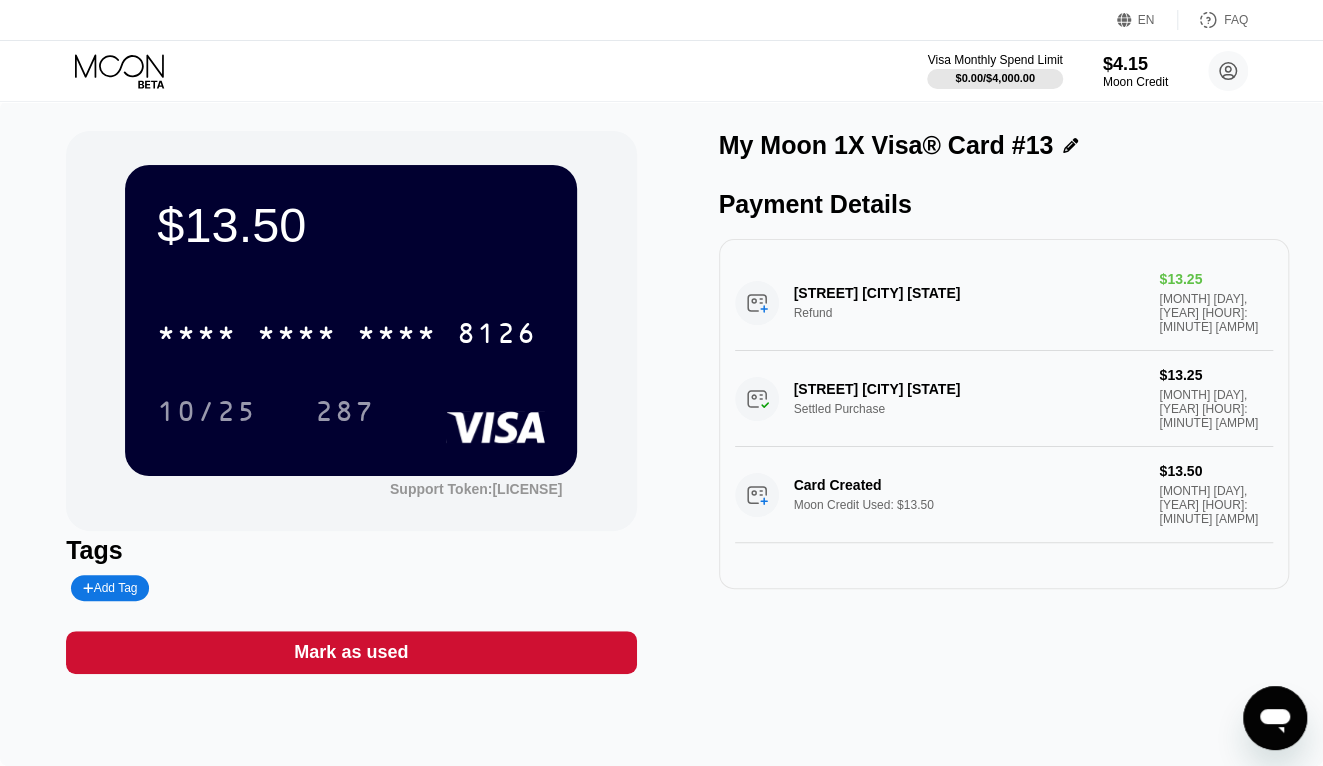 click on "Payment Details" at bounding box center [1004, 204] 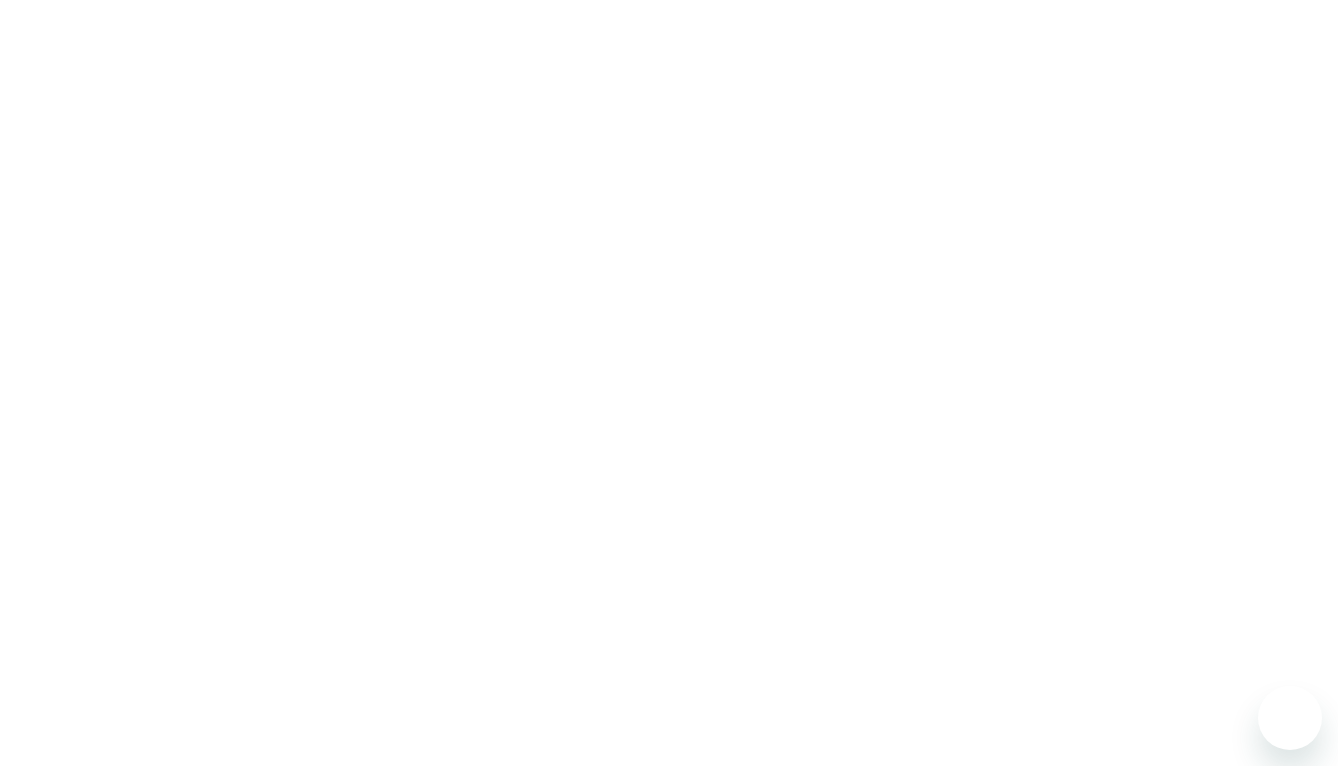 scroll, scrollTop: 0, scrollLeft: 0, axis: both 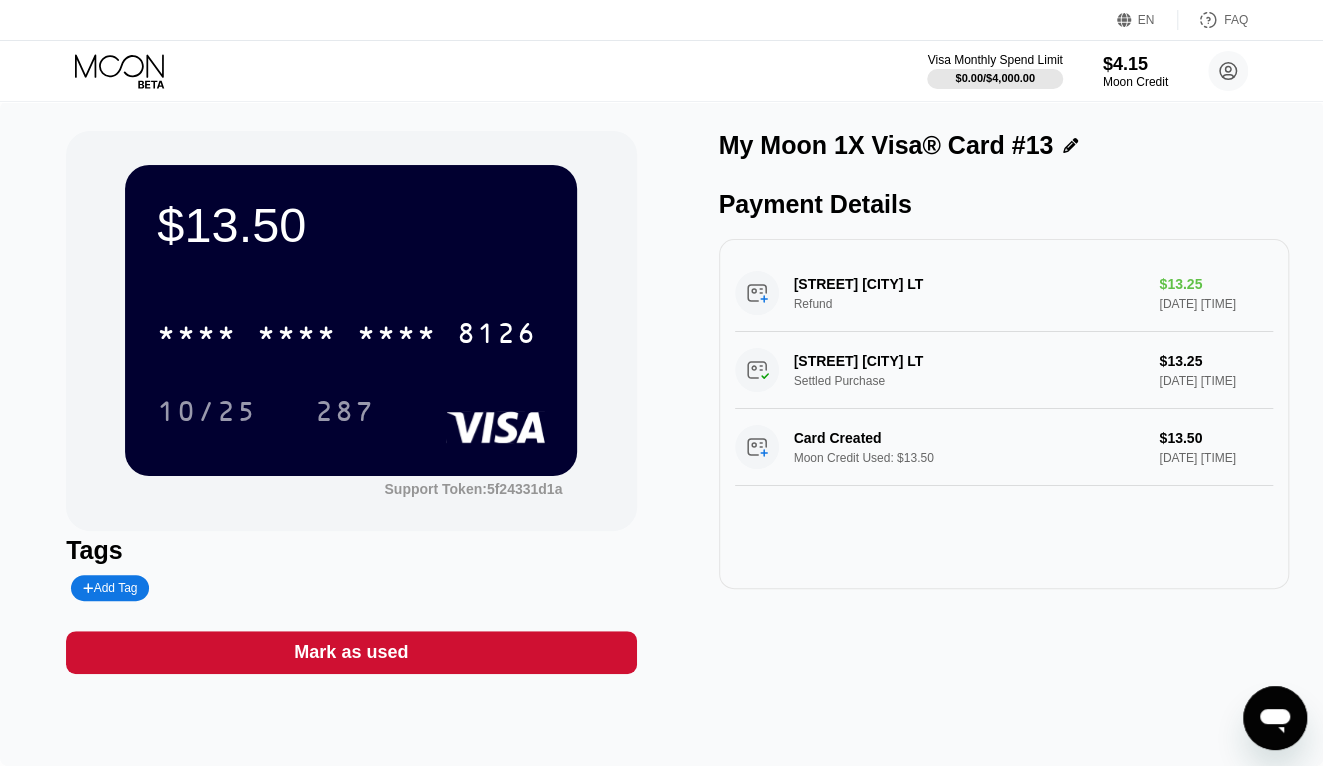 click on "8126" at bounding box center [497, 336] 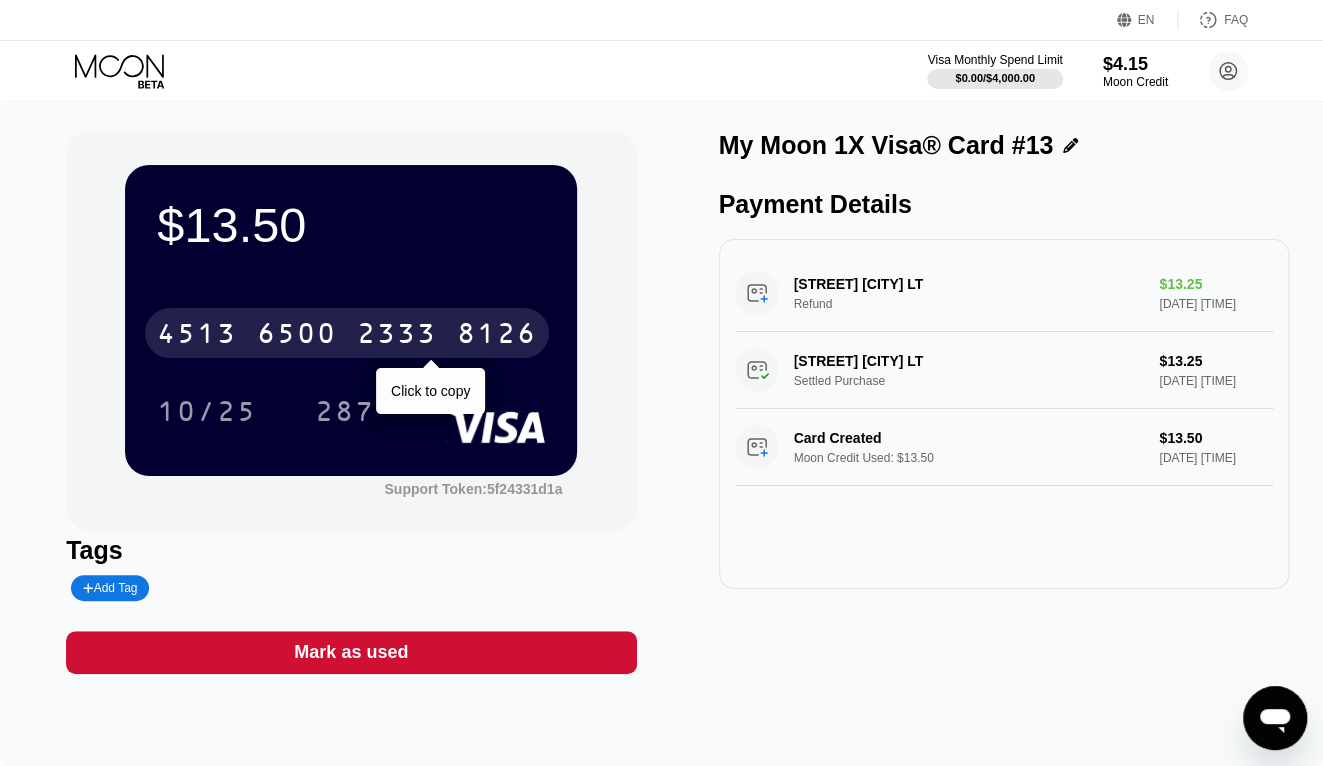 click on "10/25" at bounding box center (207, 414) 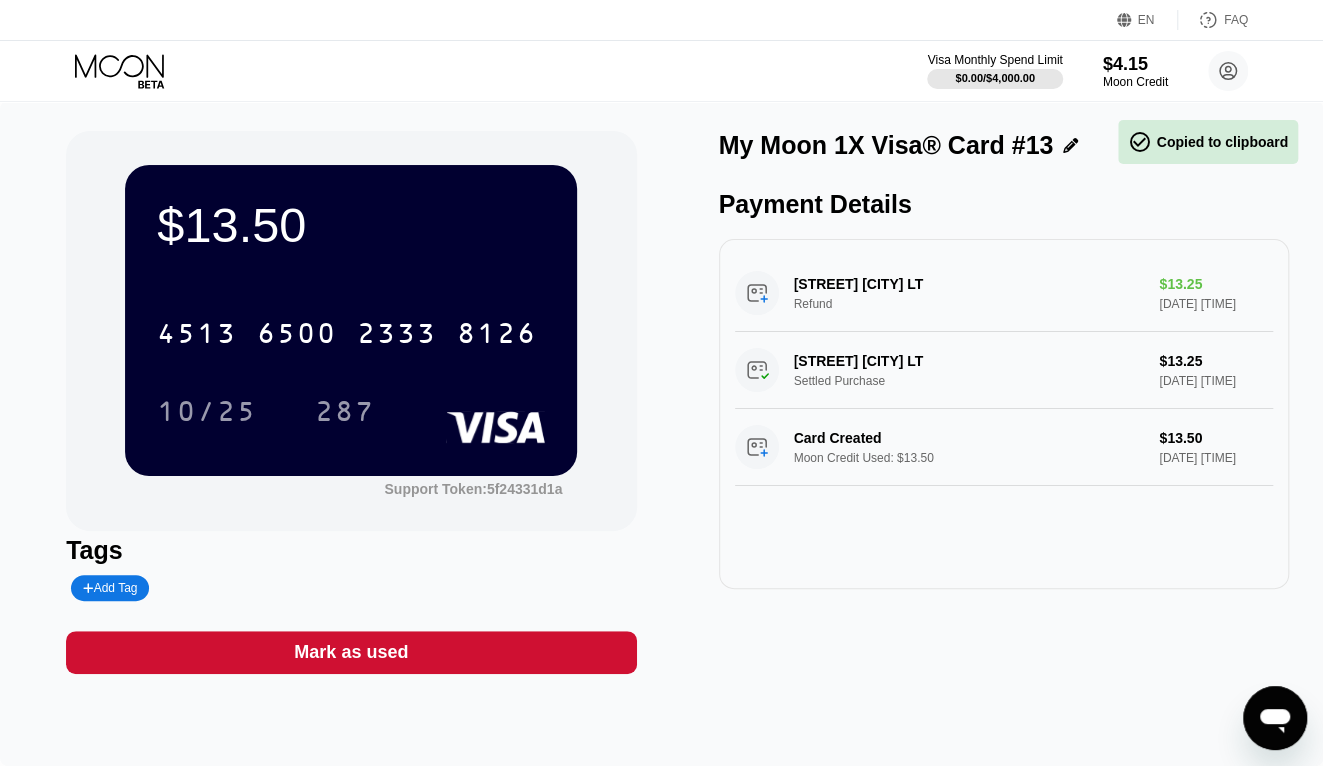click on "4513 6500 2333 8126 10/25 287" at bounding box center (351, 352) 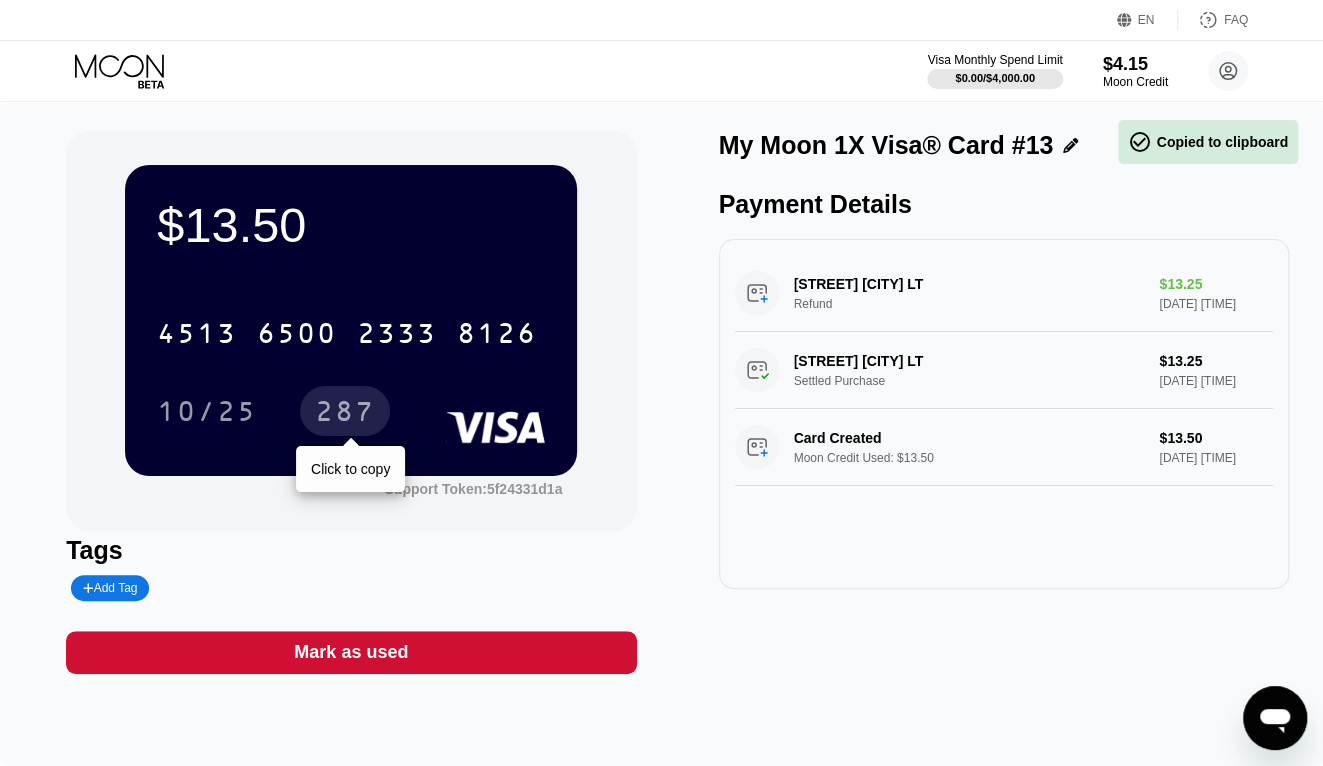 click on "287" at bounding box center [345, 411] 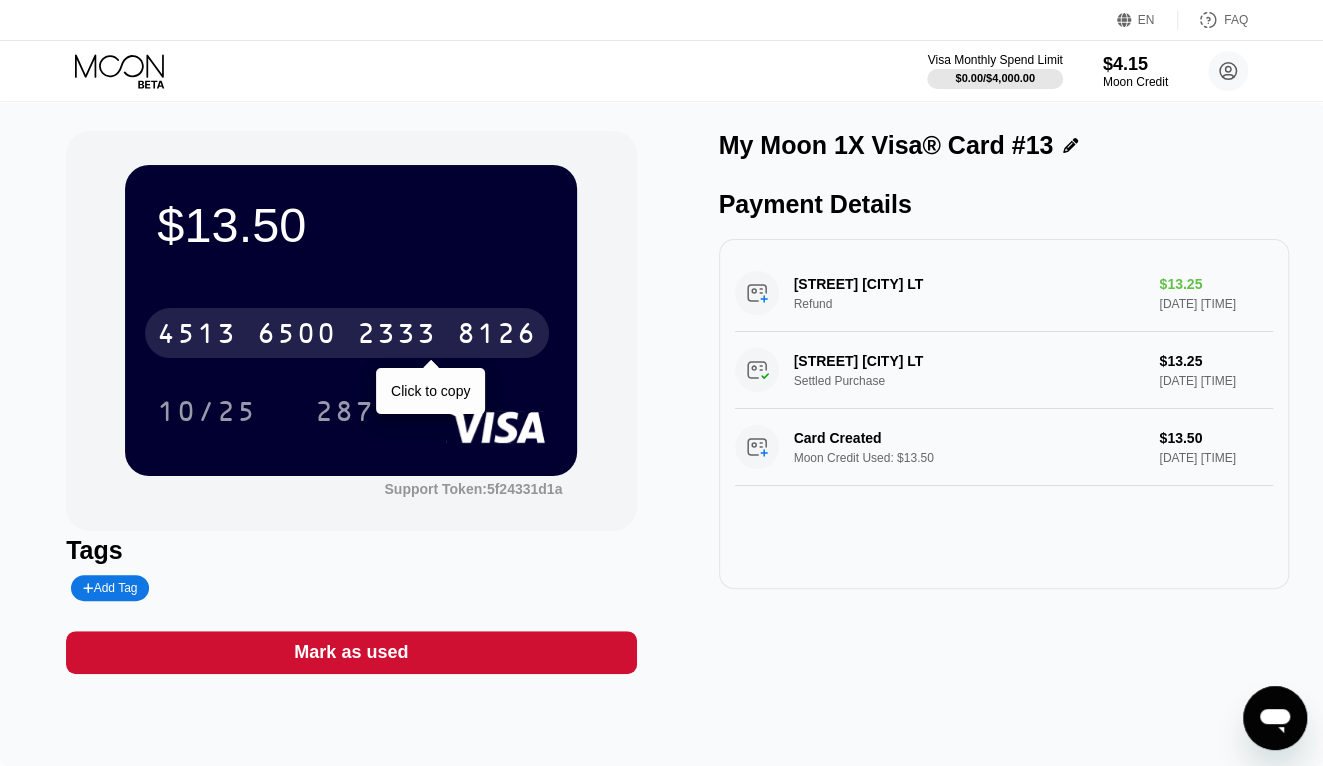 click on "8126" at bounding box center [497, 336] 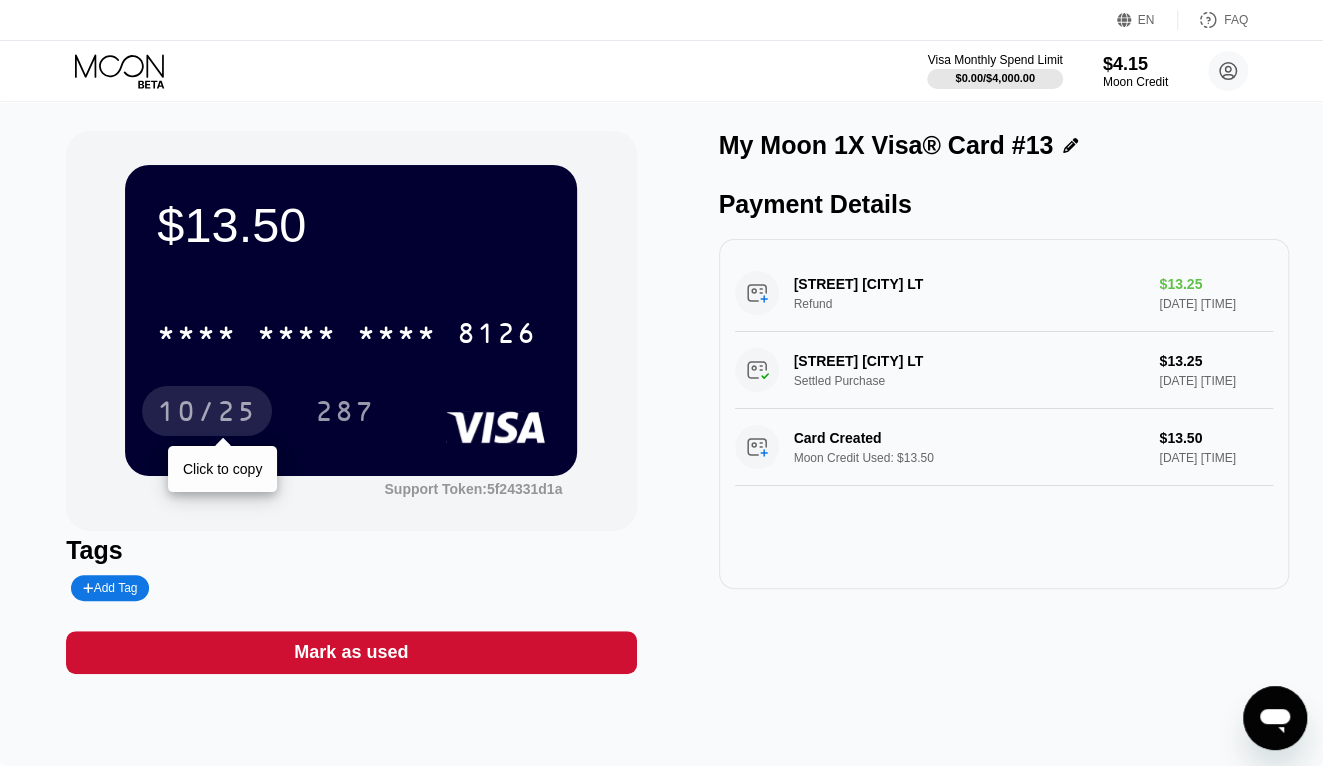 click on "10/25" at bounding box center [207, 411] 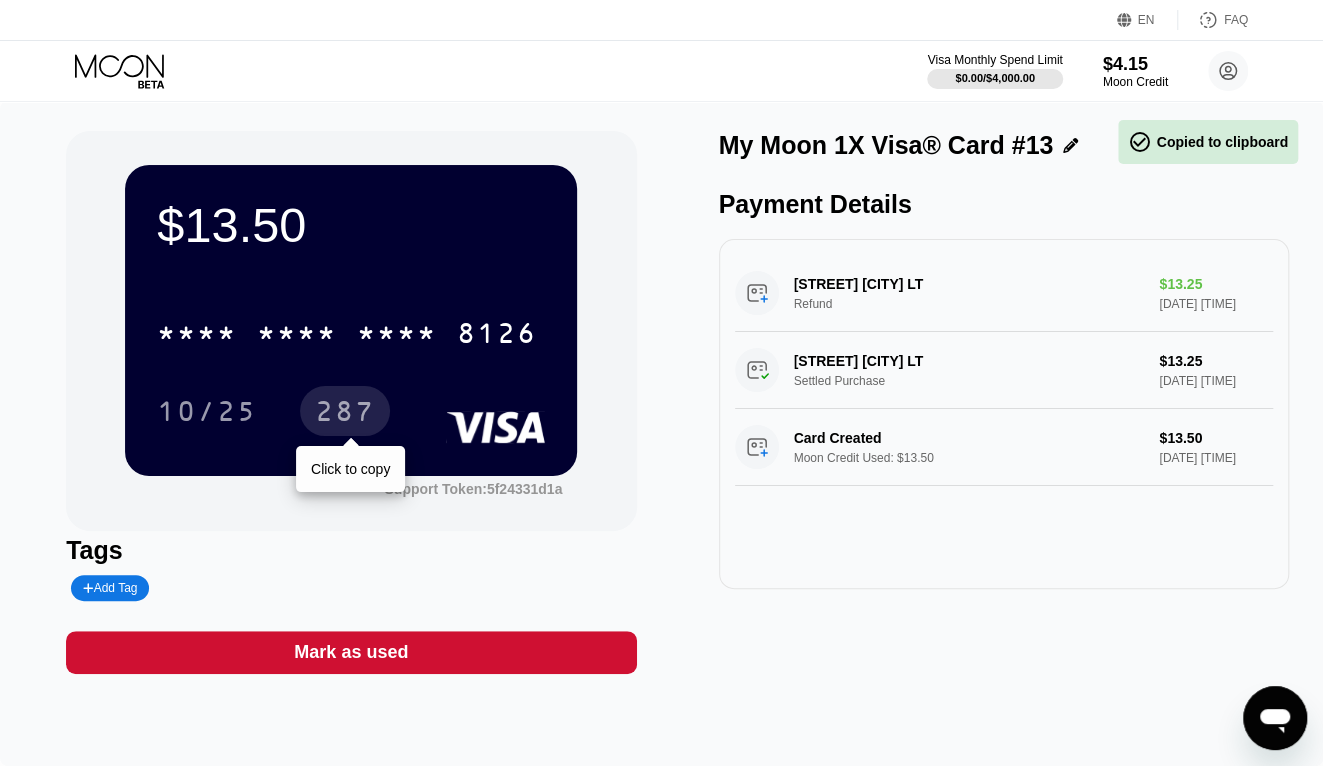 click on "287" at bounding box center (345, 414) 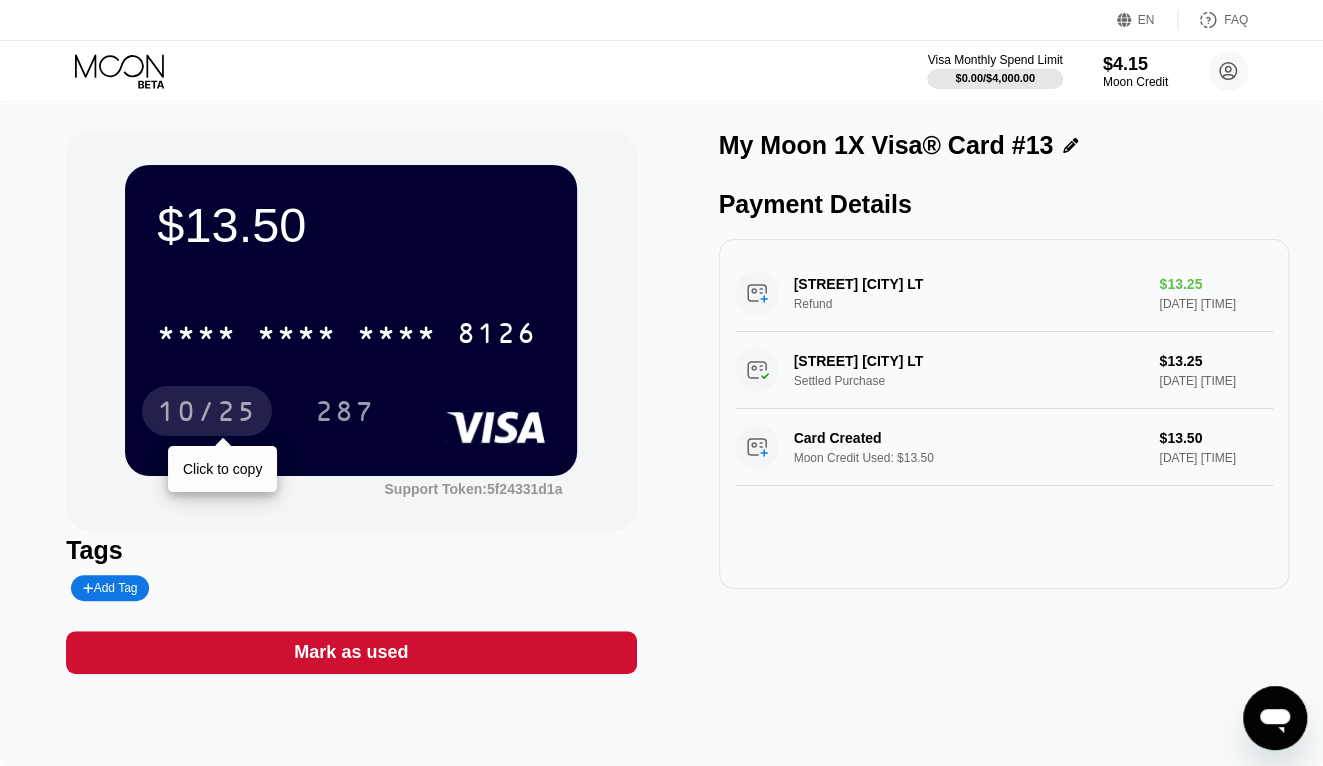 click on "10/25" at bounding box center [207, 414] 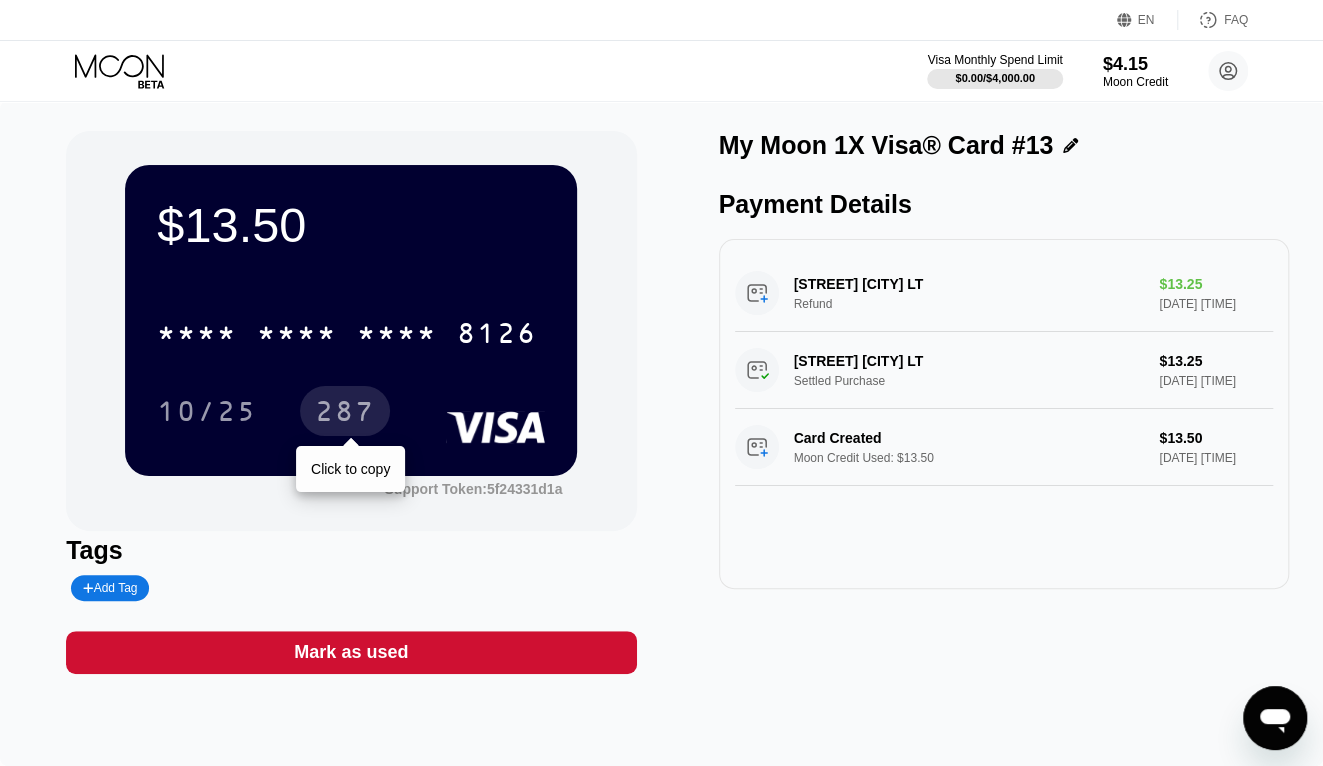 click on "287" at bounding box center (345, 414) 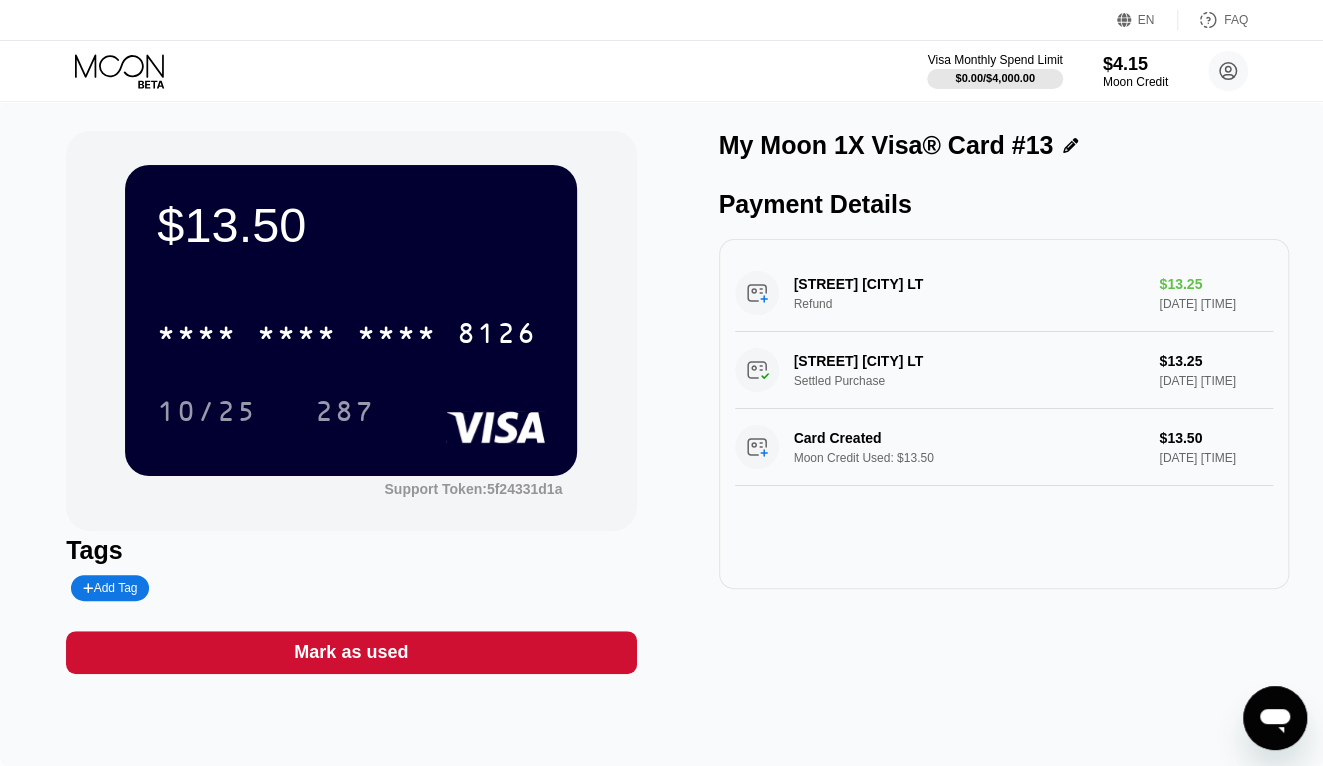 click on "10/25" at bounding box center [207, 414] 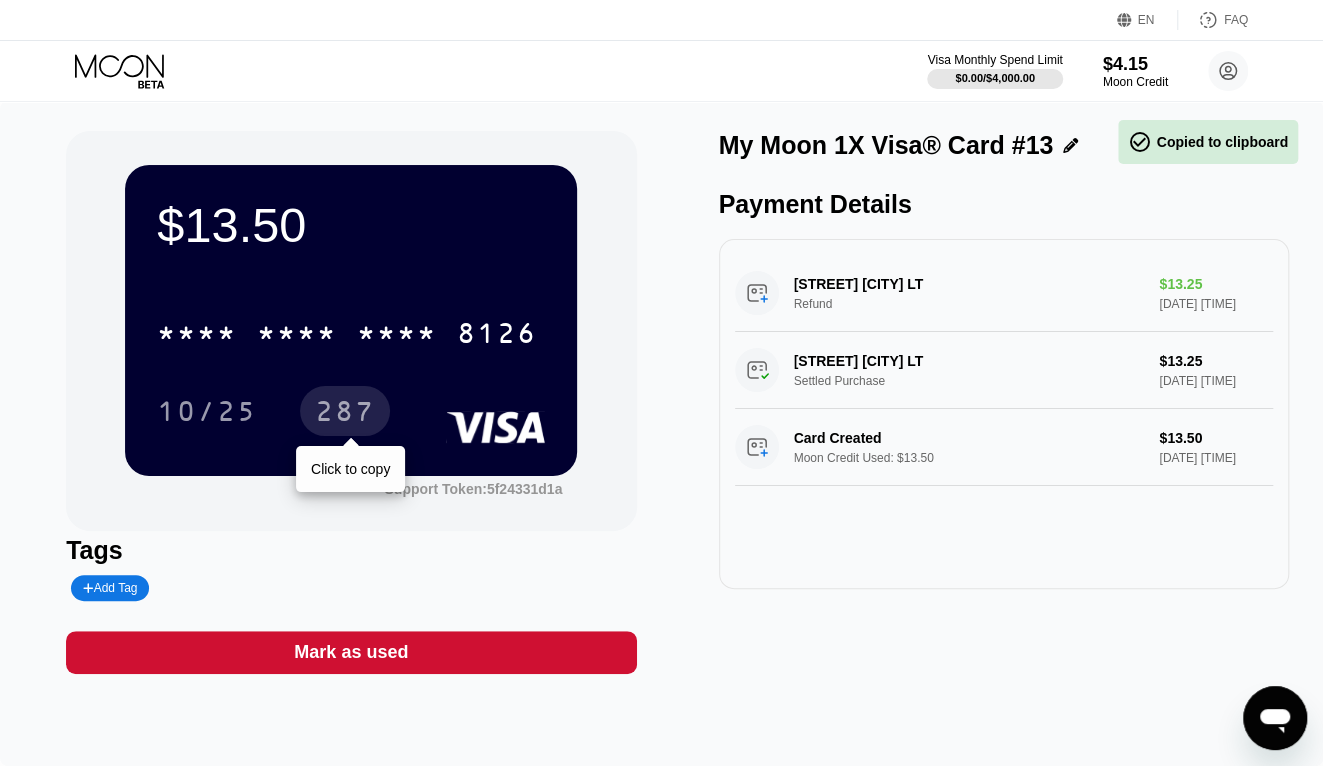 click on "287" at bounding box center [345, 414] 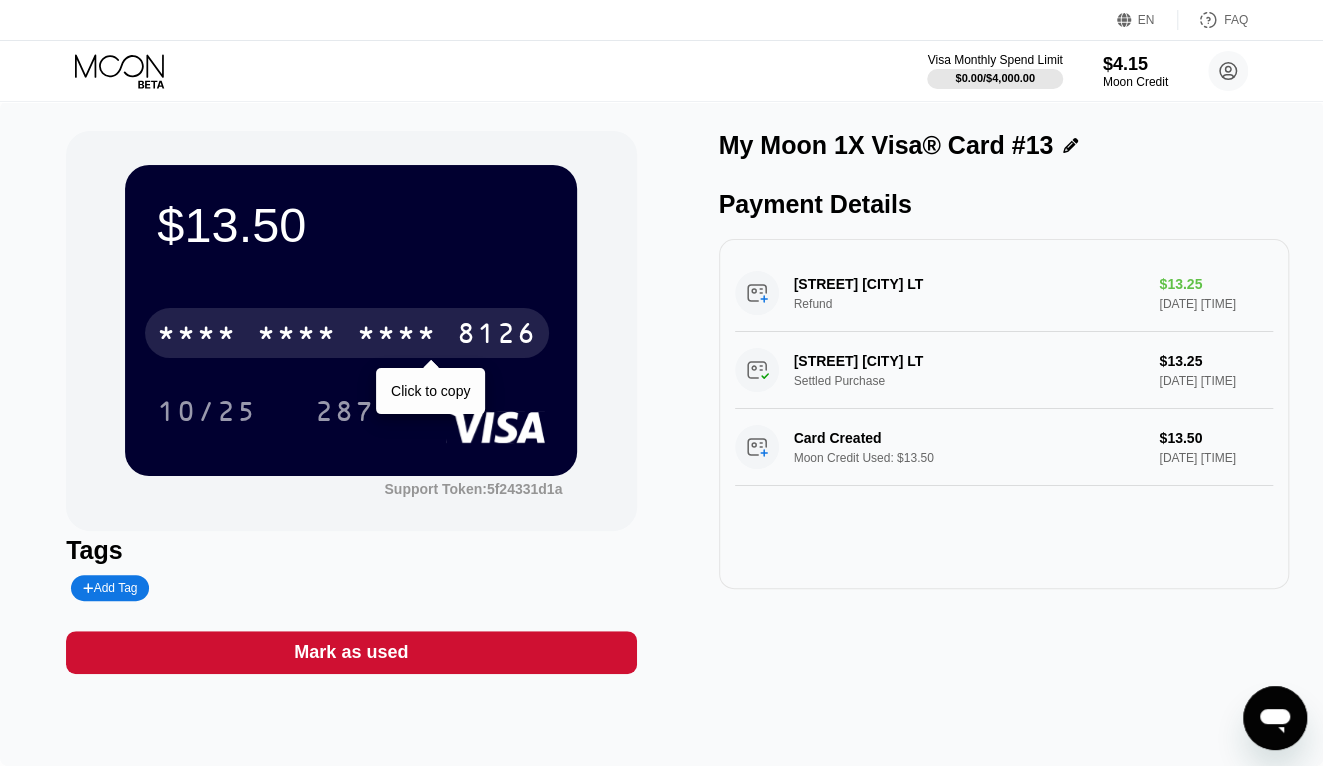 click on "* * * * * * * * * * * * [LAST_FOUR]" at bounding box center (347, 333) 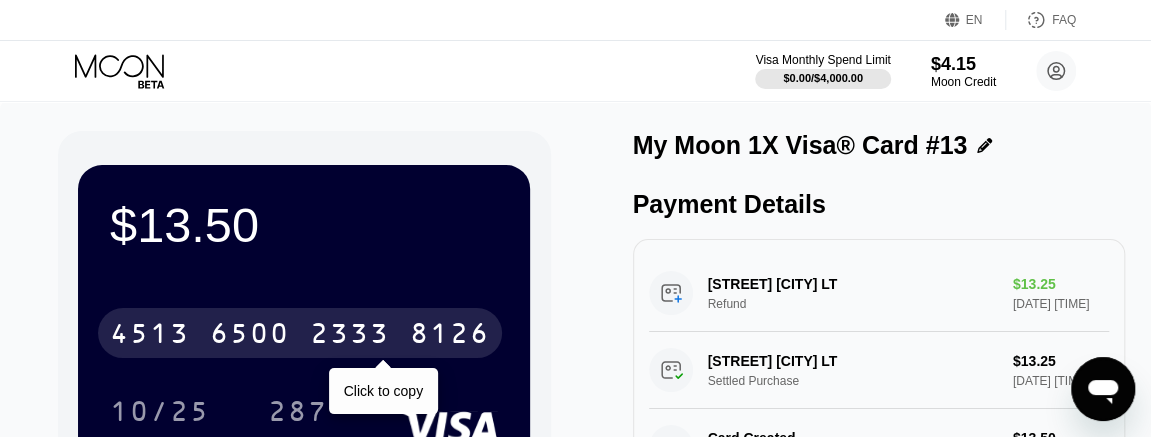 drag, startPoint x: 301, startPoint y: 321, endPoint x: 261, endPoint y: 255, distance: 77.175125 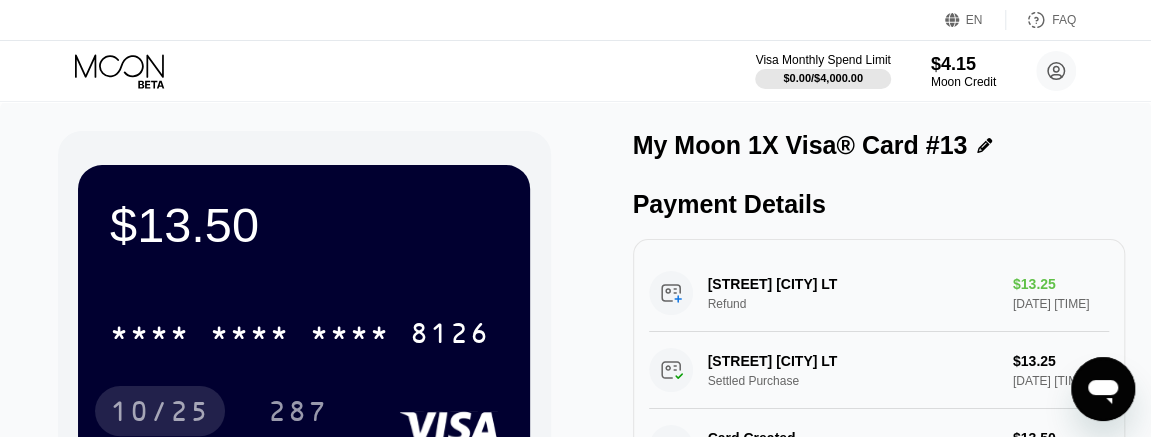 drag, startPoint x: 167, startPoint y: 411, endPoint x: 558, endPoint y: 375, distance: 392.65378 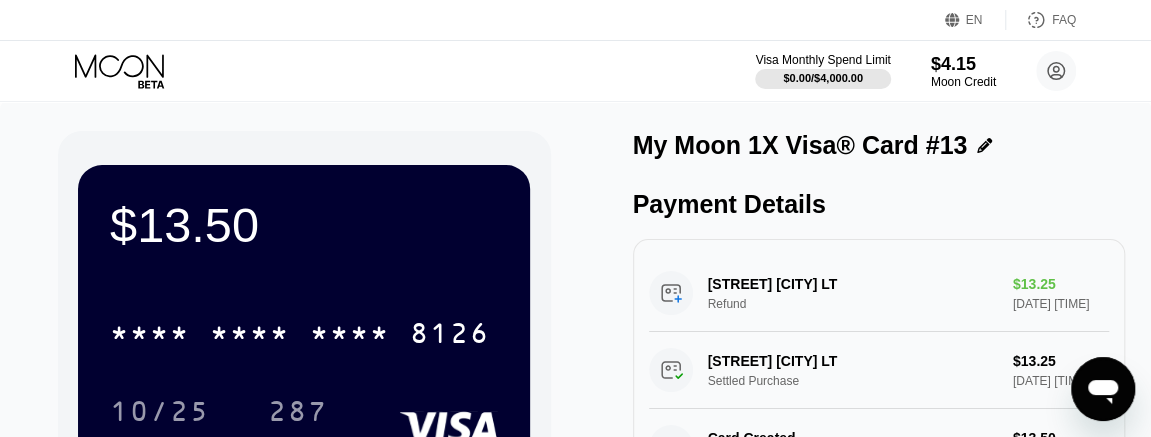 click on "287" at bounding box center [313, 411] 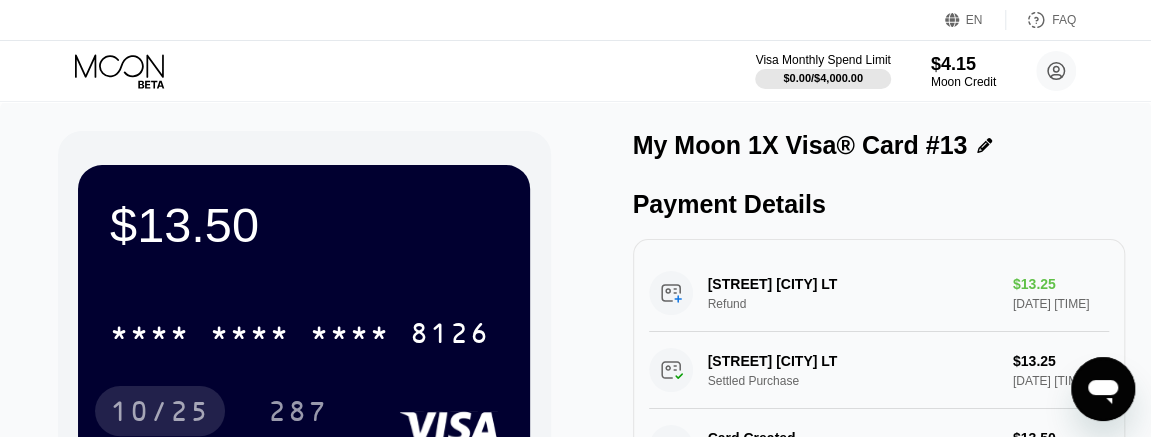 drag, startPoint x: 189, startPoint y: 403, endPoint x: 307, endPoint y: 381, distance: 120.033325 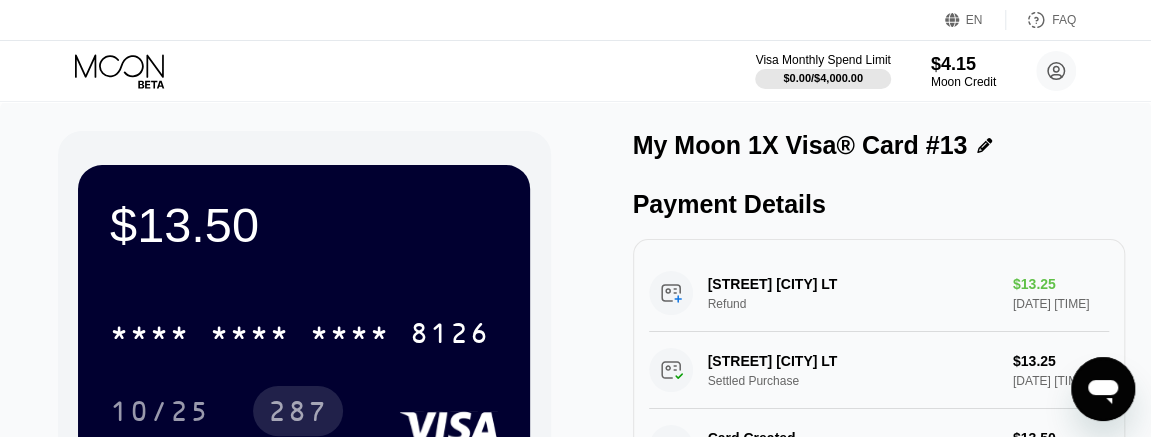 click on "287" at bounding box center (298, 414) 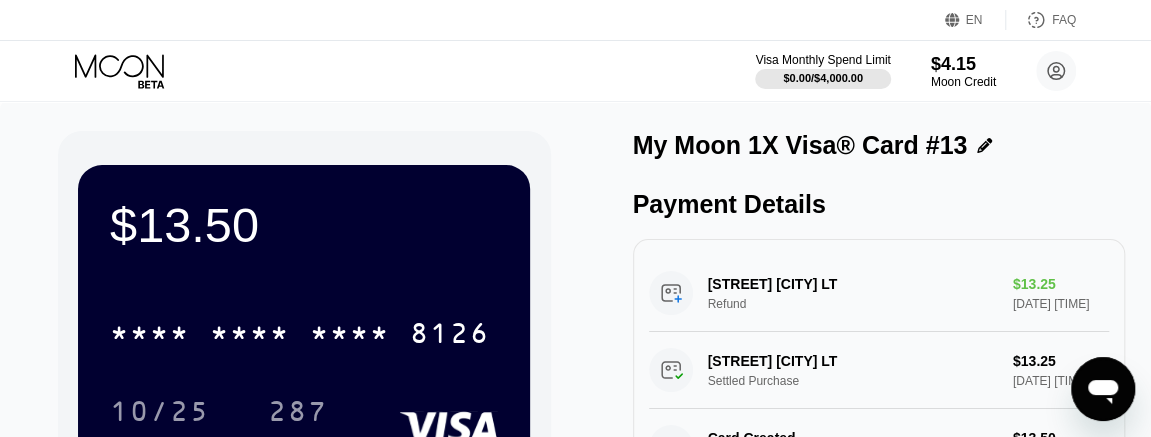 click on "Payment Details" at bounding box center (879, 204) 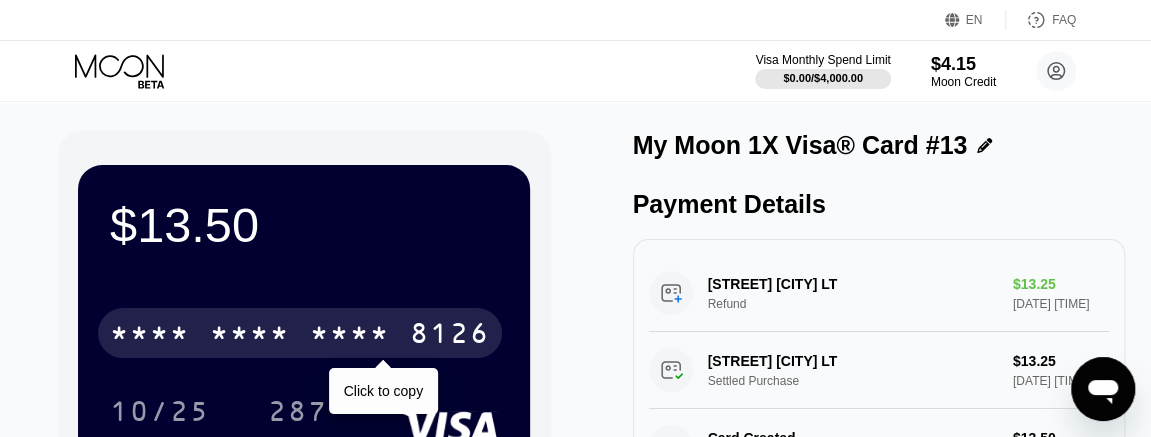 click on "* * * * * * * * * * * * [LAST_FOUR]" at bounding box center [300, 333] 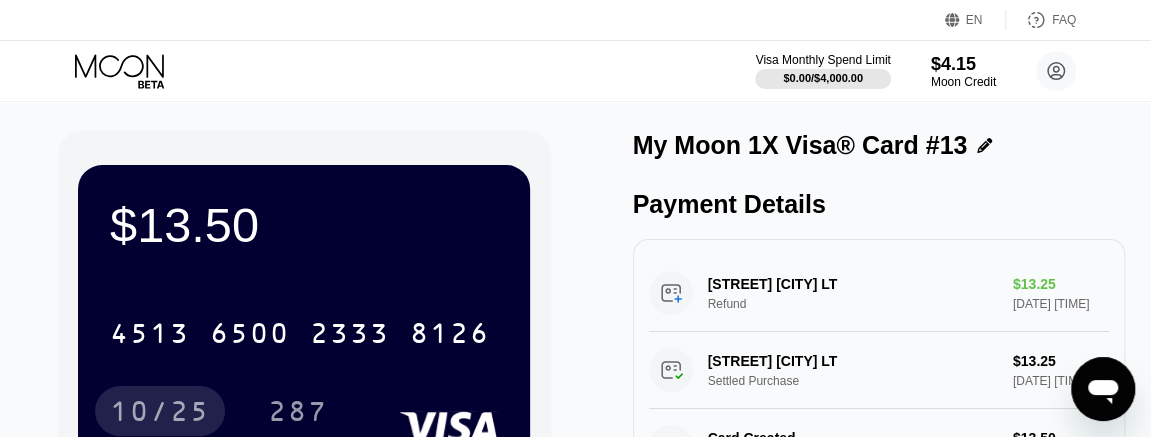 drag, startPoint x: 160, startPoint y: 408, endPoint x: 165, endPoint y: 375, distance: 33.37664 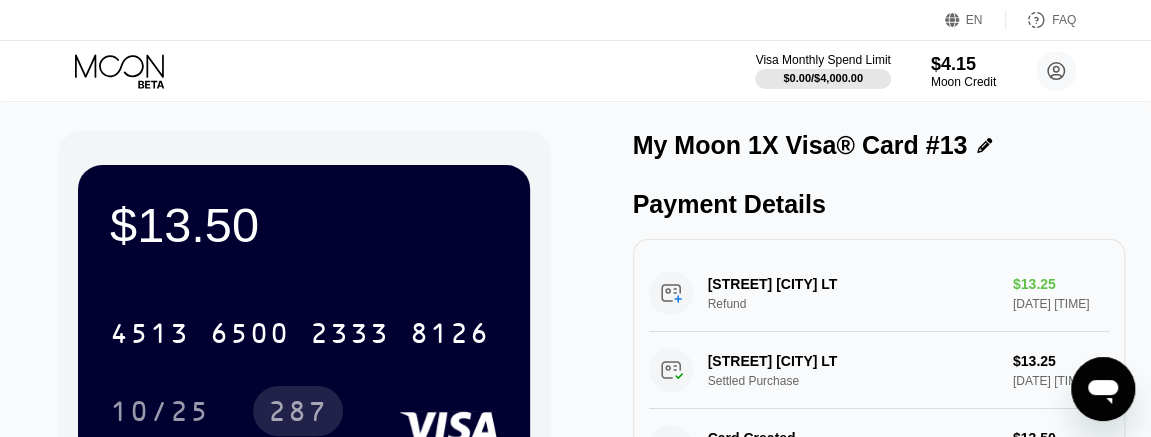 click on "287" at bounding box center (298, 414) 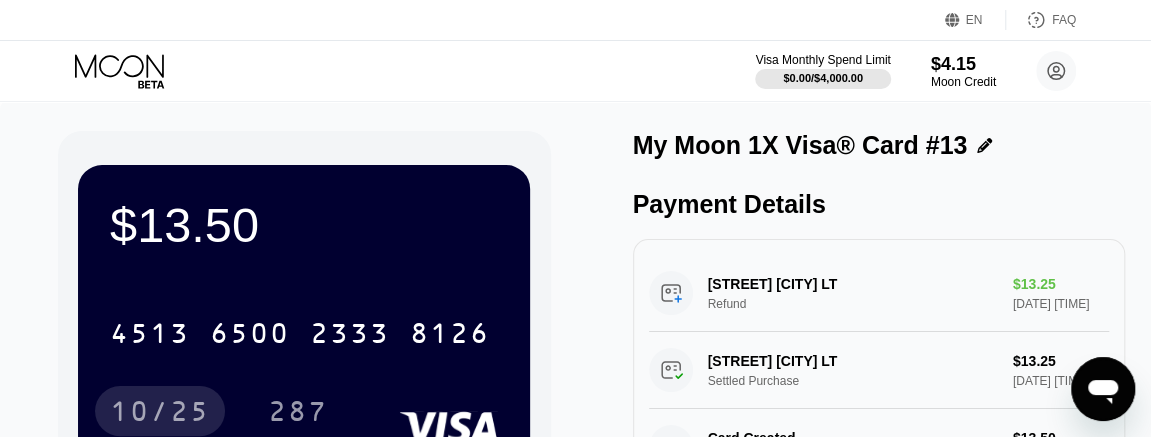 click on "10/25" at bounding box center (160, 414) 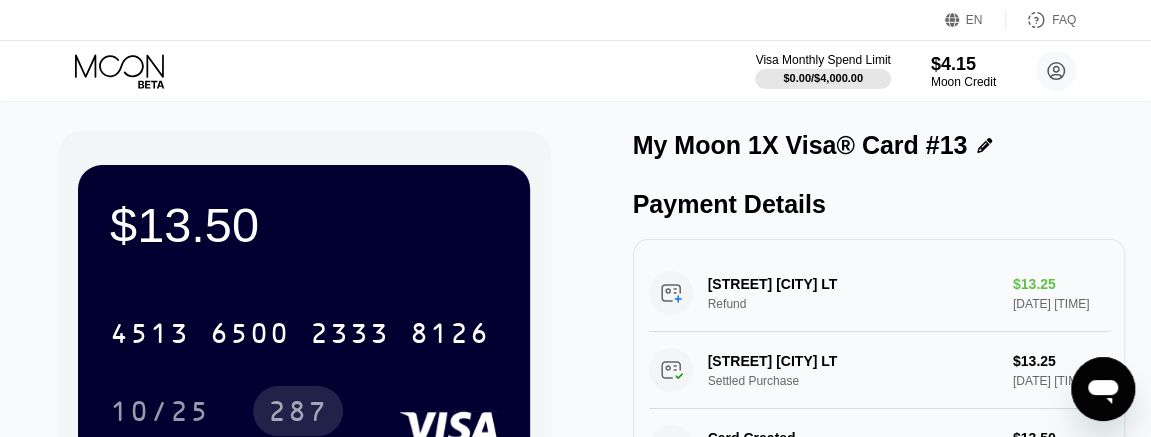 drag, startPoint x: 288, startPoint y: 409, endPoint x: 406, endPoint y: 406, distance: 118.03813 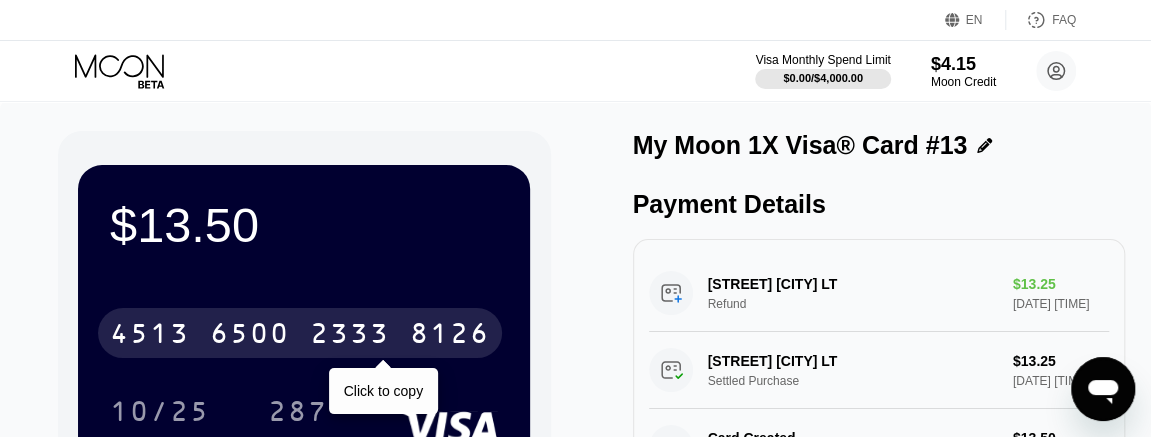 click on "[CARD_NUMBER]" at bounding box center [300, 333] 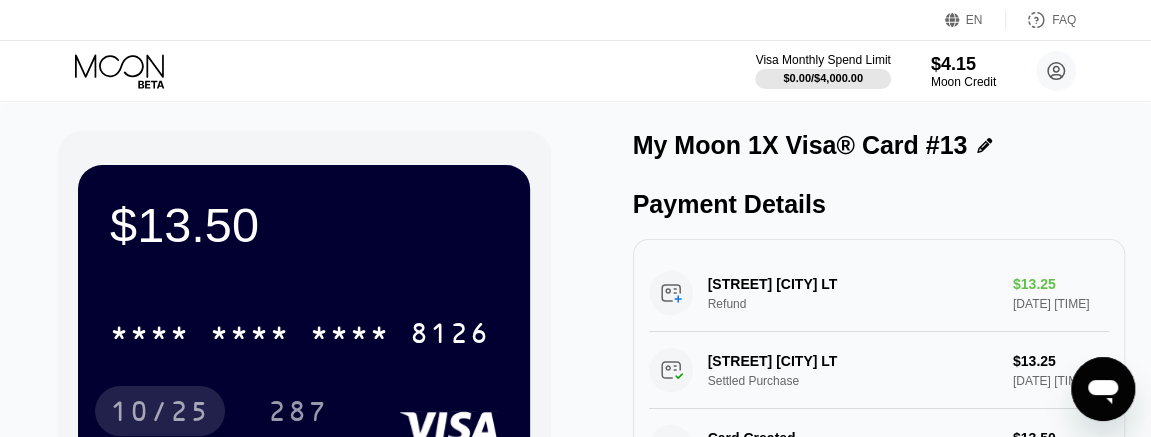 click on "10/25" at bounding box center [160, 414] 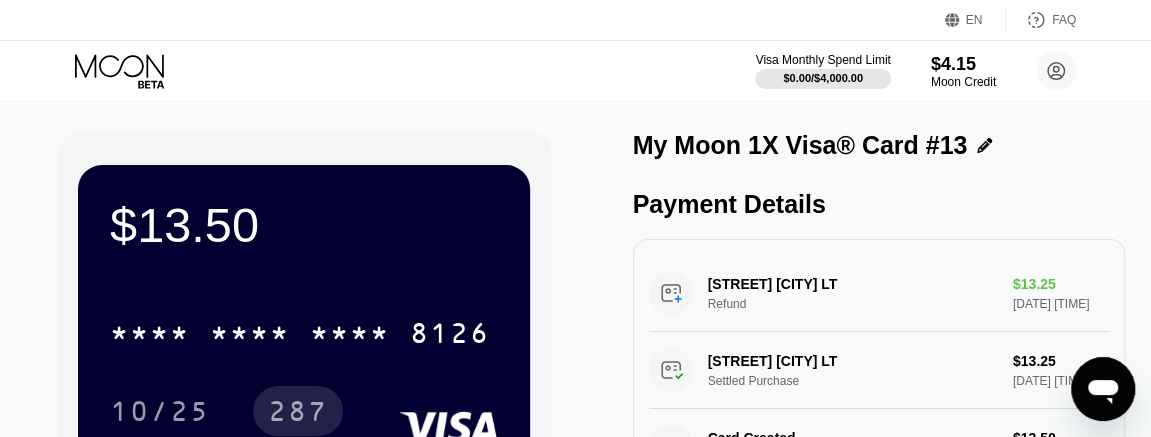 click on "287" at bounding box center [298, 414] 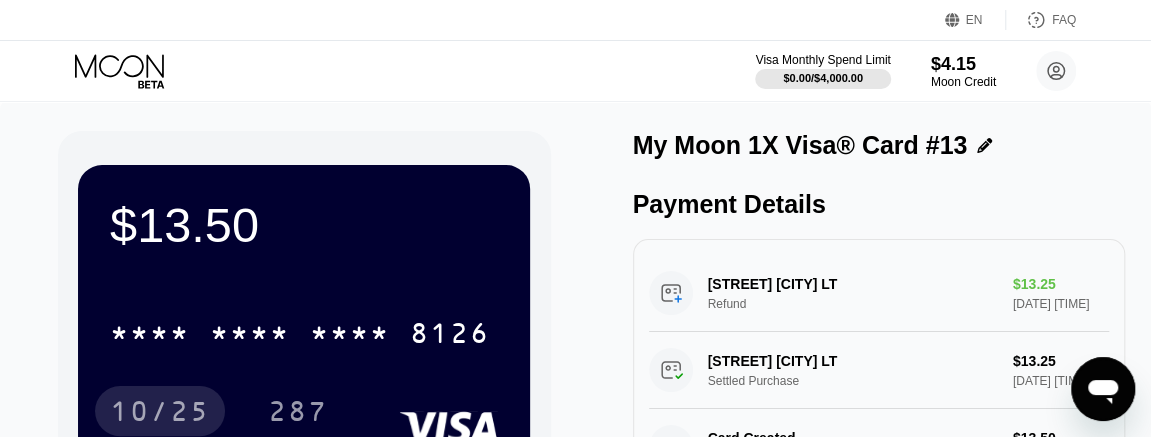 drag, startPoint x: 162, startPoint y: 421, endPoint x: 952, endPoint y: 354, distance: 792.83606 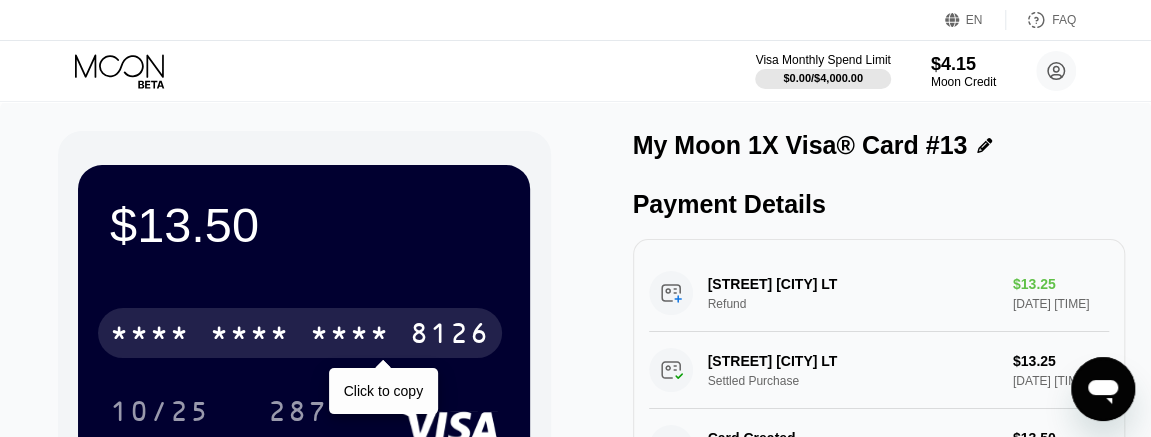 click on "* * * *" at bounding box center [350, 336] 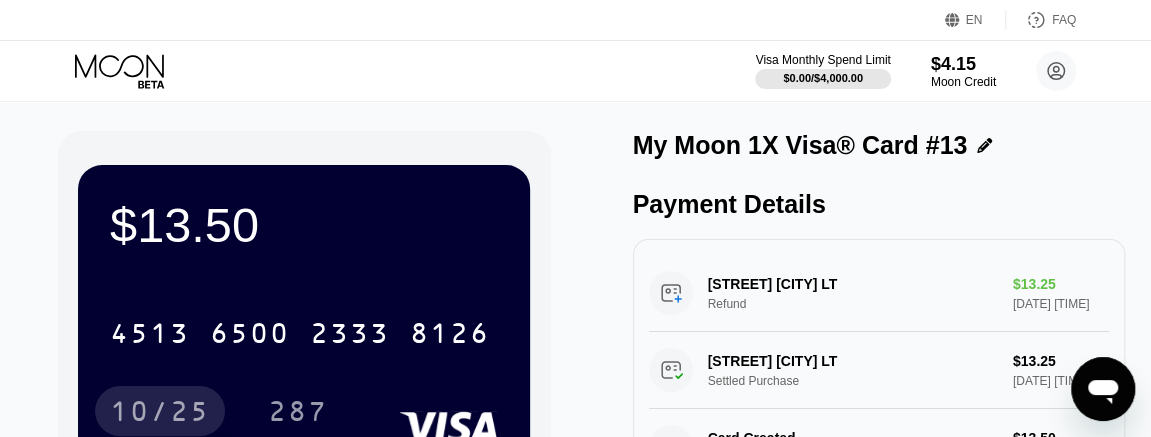 drag, startPoint x: 138, startPoint y: 402, endPoint x: 287, endPoint y: 317, distance: 171.54008 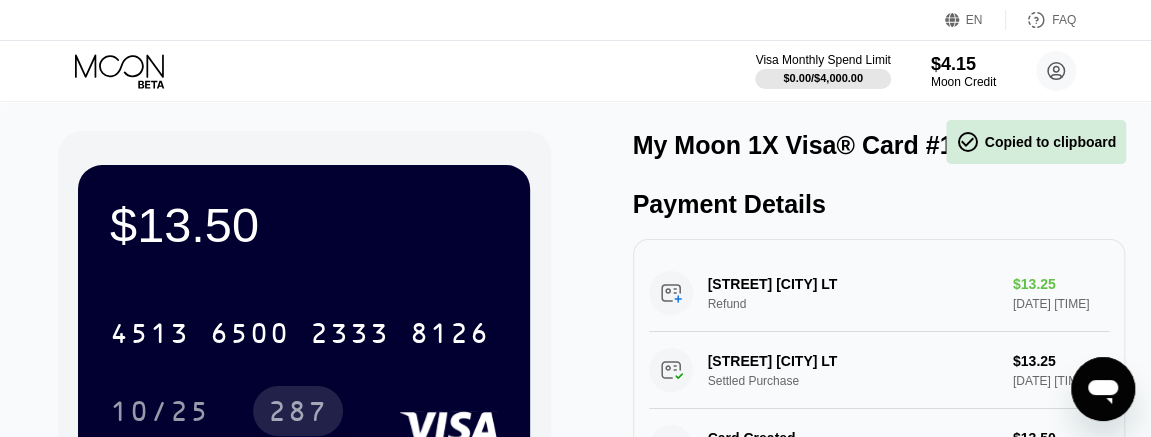 drag, startPoint x: 286, startPoint y: 403, endPoint x: 692, endPoint y: 201, distance: 453.47546 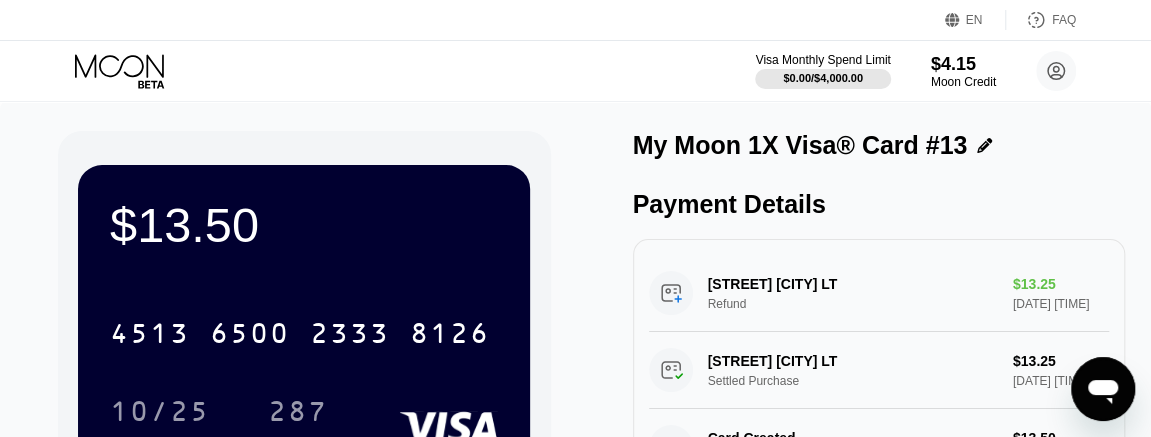 click on "10/25" at bounding box center (160, 414) 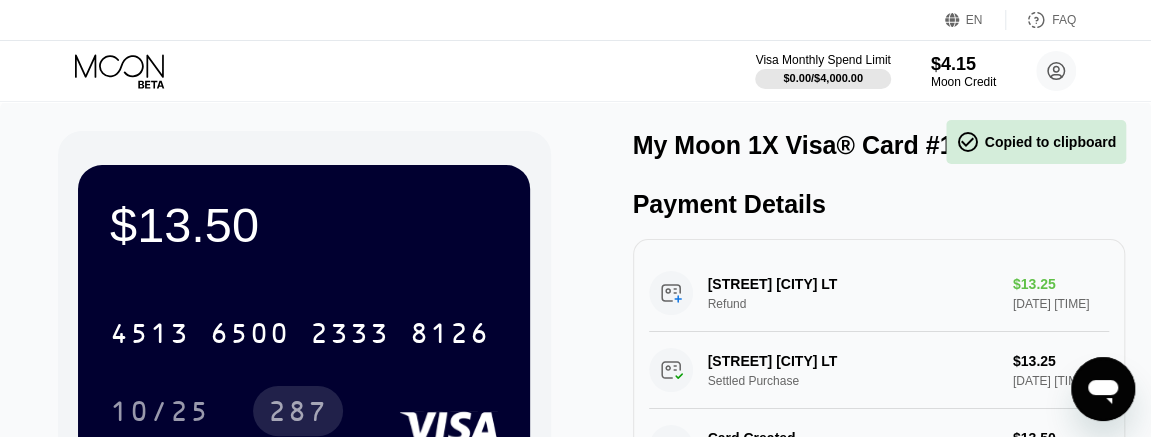 click on "287" at bounding box center (298, 411) 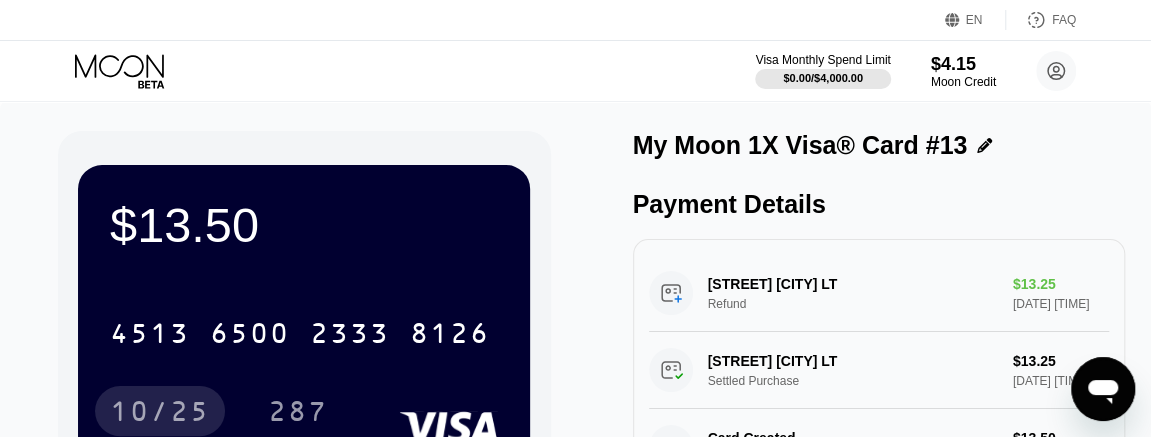 click on "10/25" at bounding box center (160, 414) 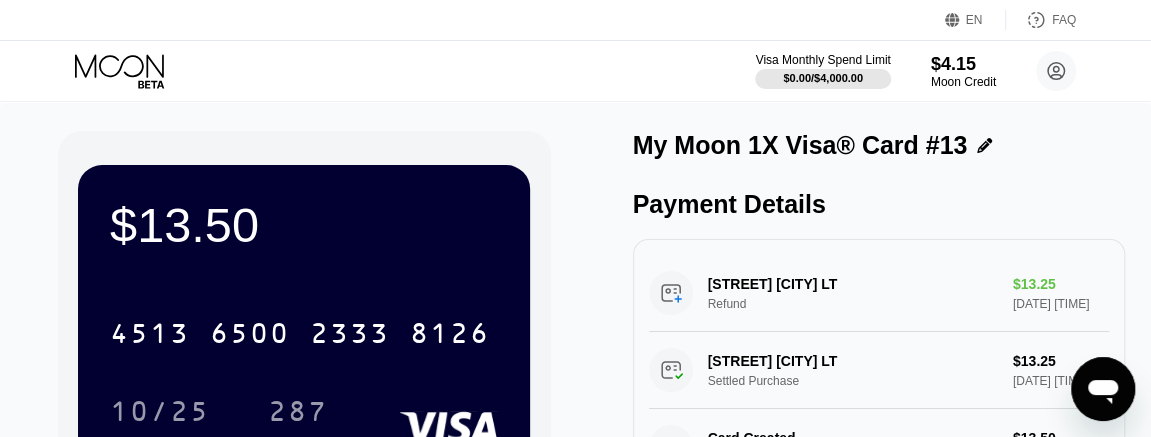 click on "287" at bounding box center [298, 411] 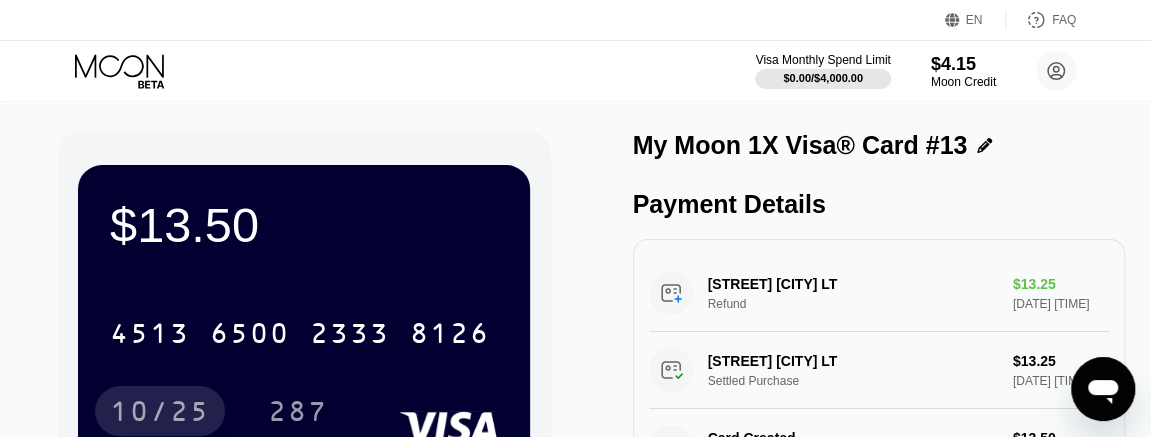 click on "10/25" at bounding box center [160, 411] 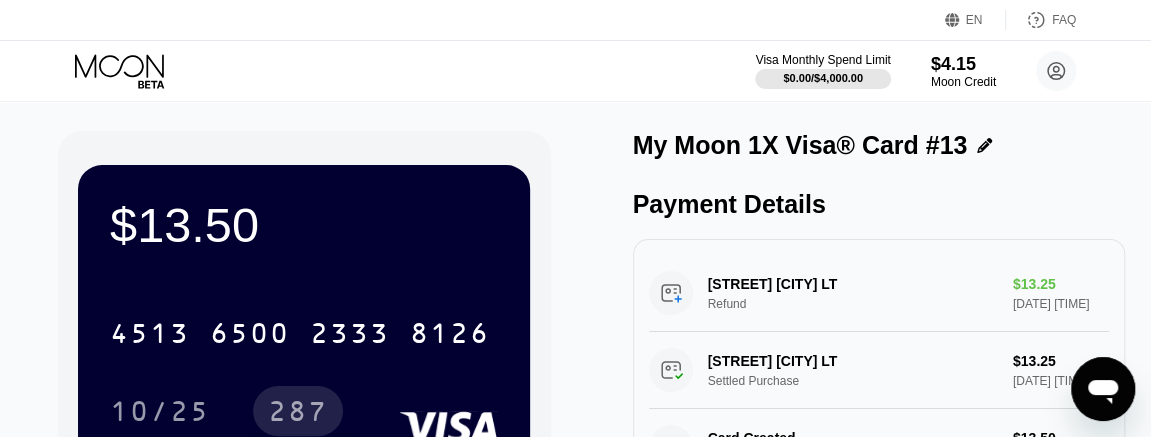 click on "287" at bounding box center [298, 411] 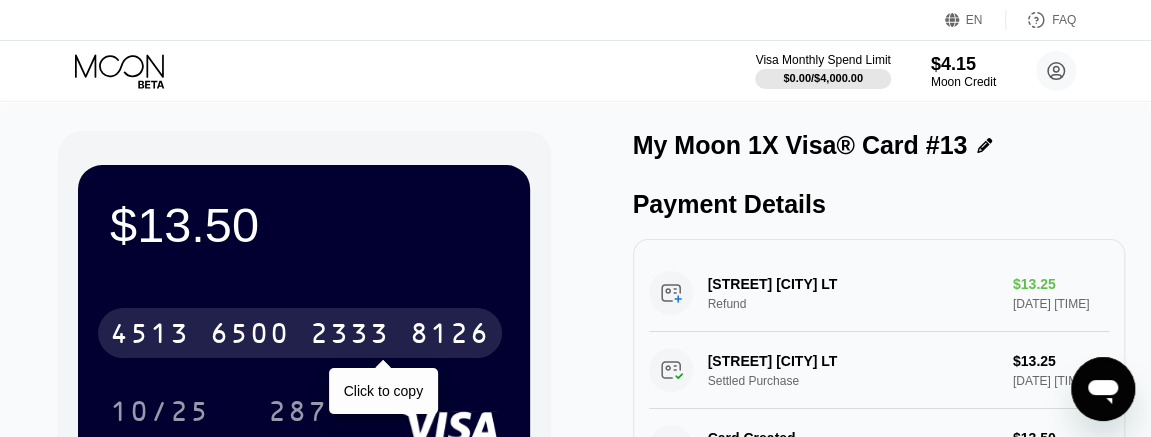 click on "4513" at bounding box center (150, 336) 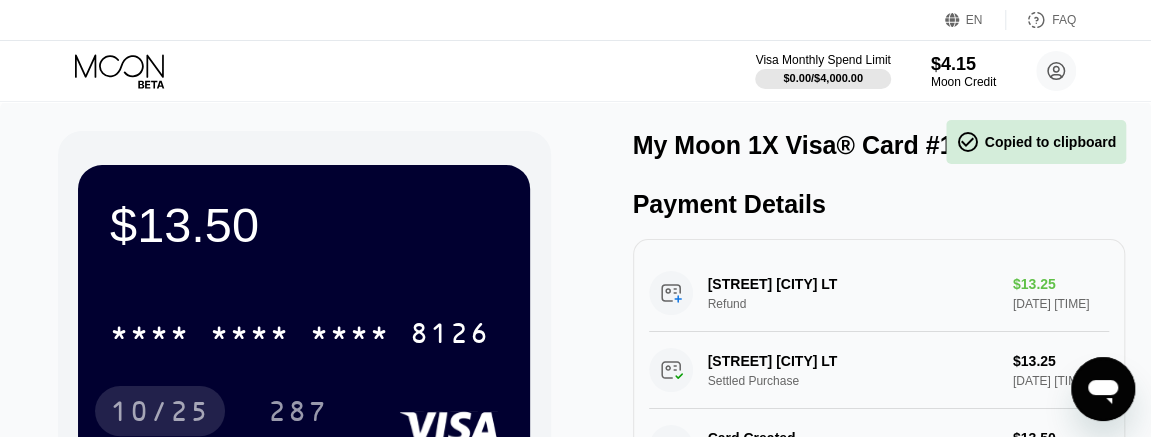 click on "10/25" at bounding box center [160, 411] 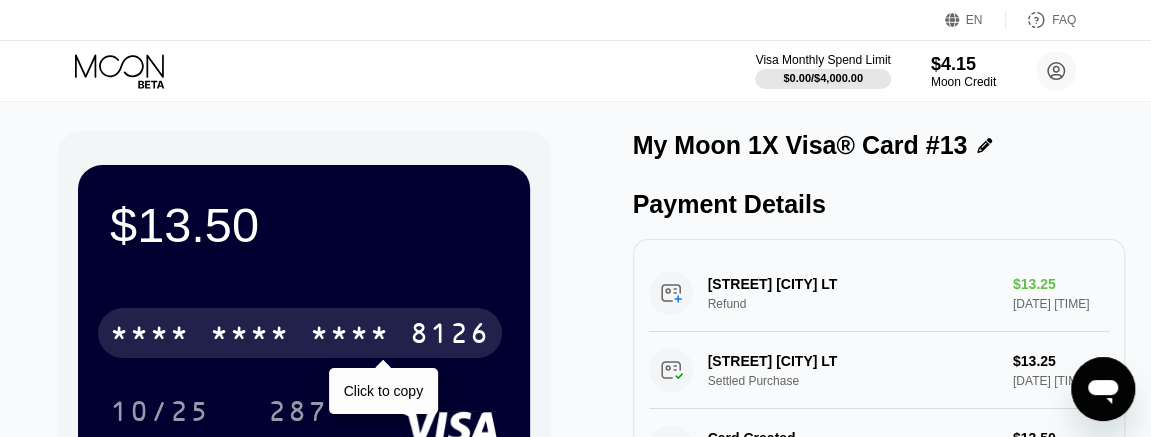 click on "287" at bounding box center (298, 411) 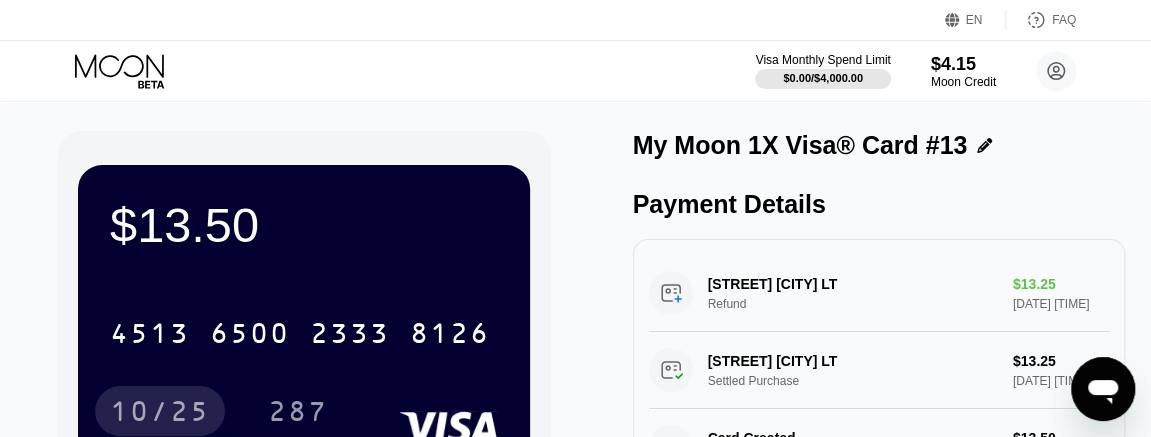 click on "10/25" at bounding box center [160, 414] 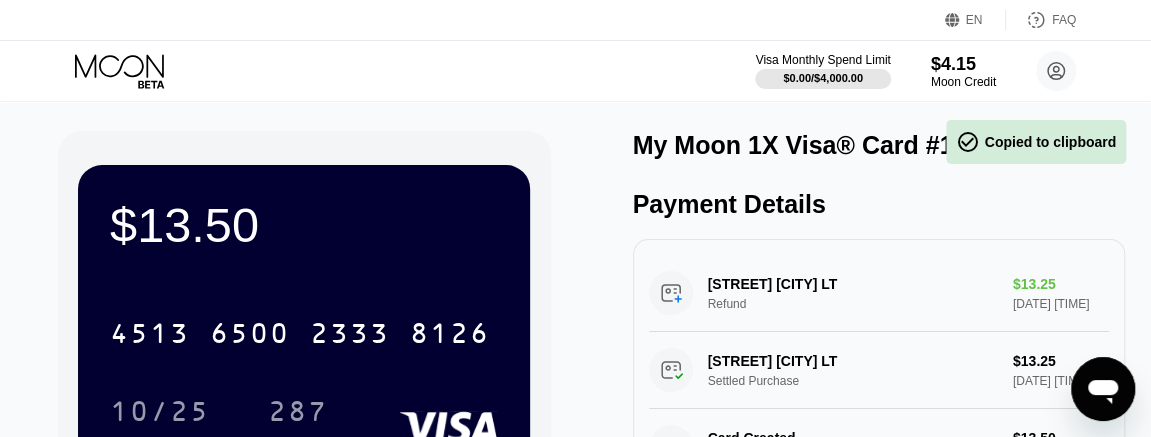 click on "287" at bounding box center [298, 414] 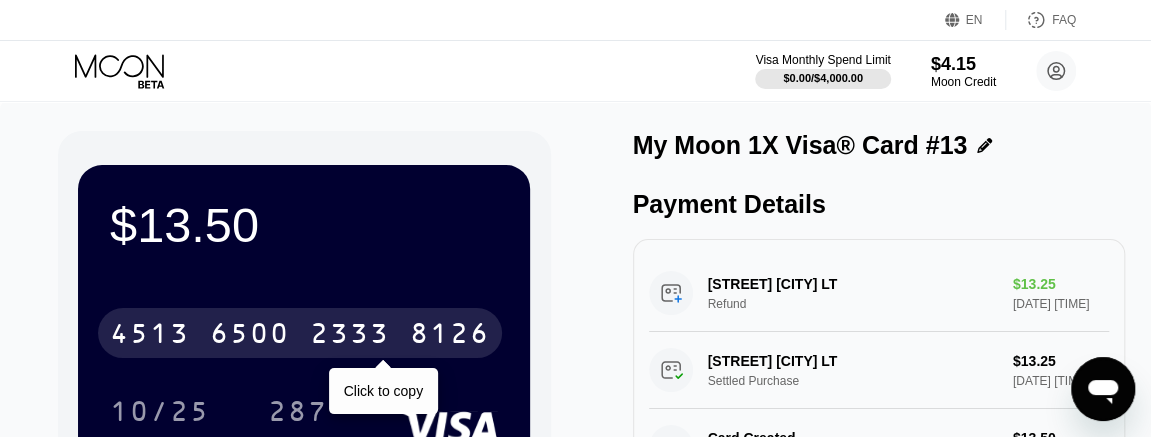 drag, startPoint x: 344, startPoint y: 343, endPoint x: 400, endPoint y: 340, distance: 56.0803 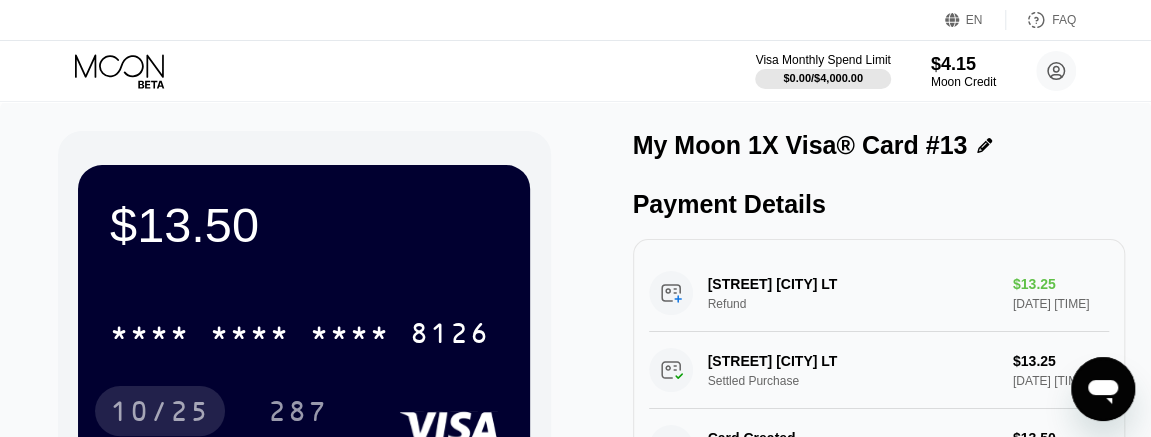 click on "10/25" at bounding box center (160, 414) 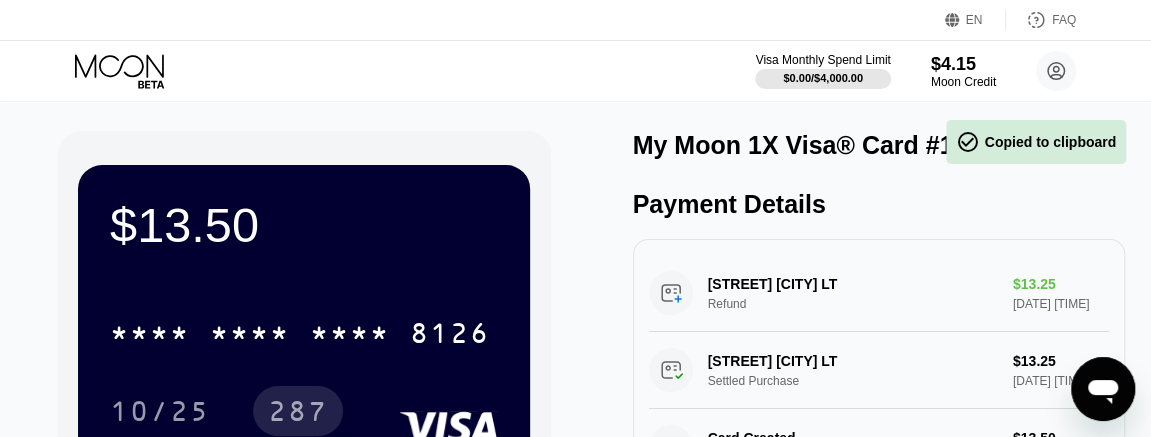 click on "287" at bounding box center [298, 414] 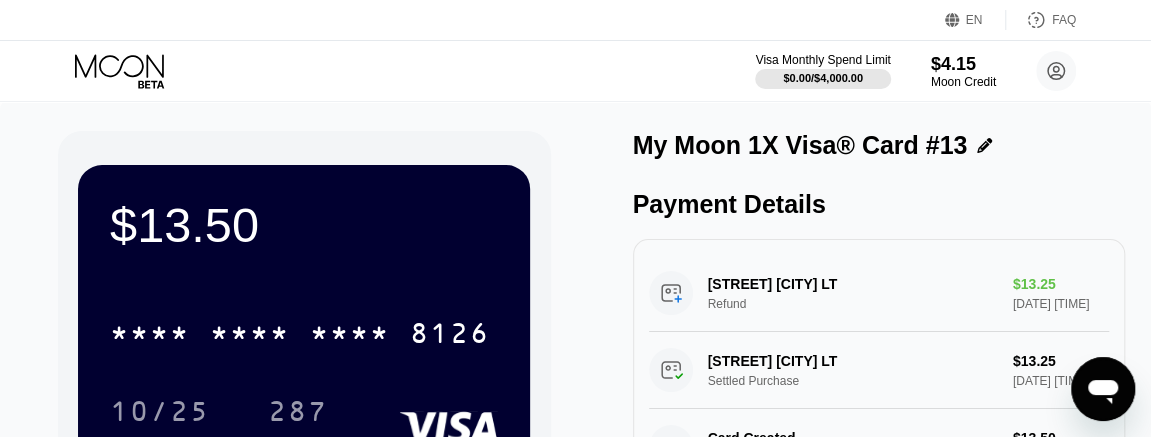 click on "* * * * * * * * * * * * [LAST_FOUR]" at bounding box center [300, 333] 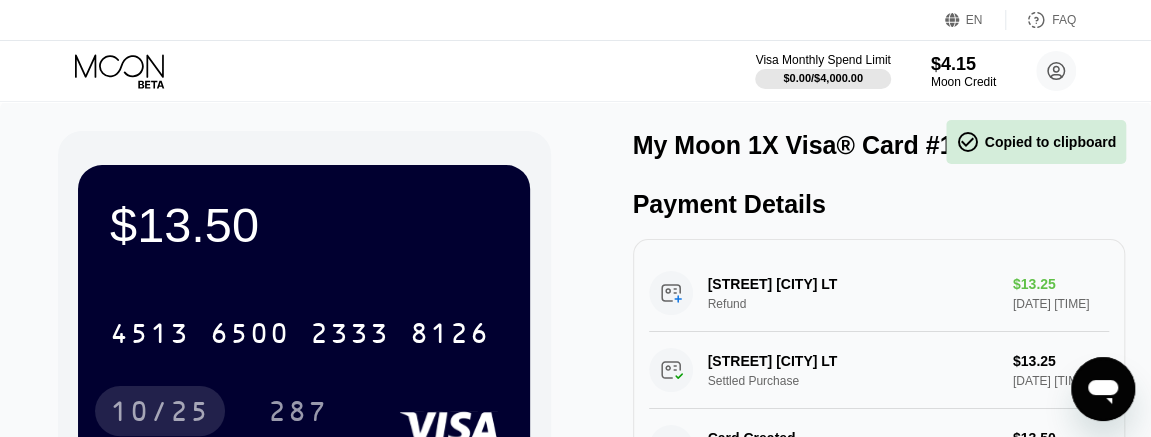 click on "10/25" at bounding box center (160, 414) 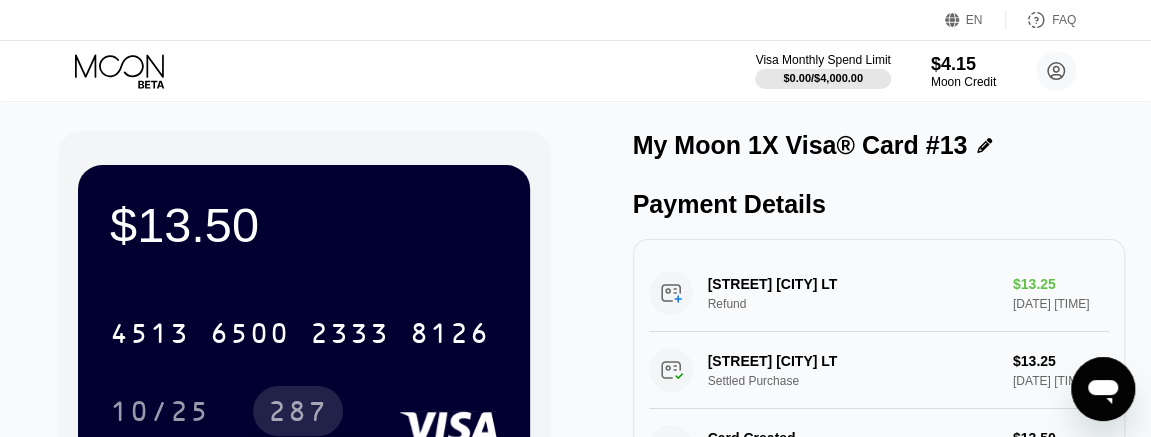 click on "287" at bounding box center (298, 414) 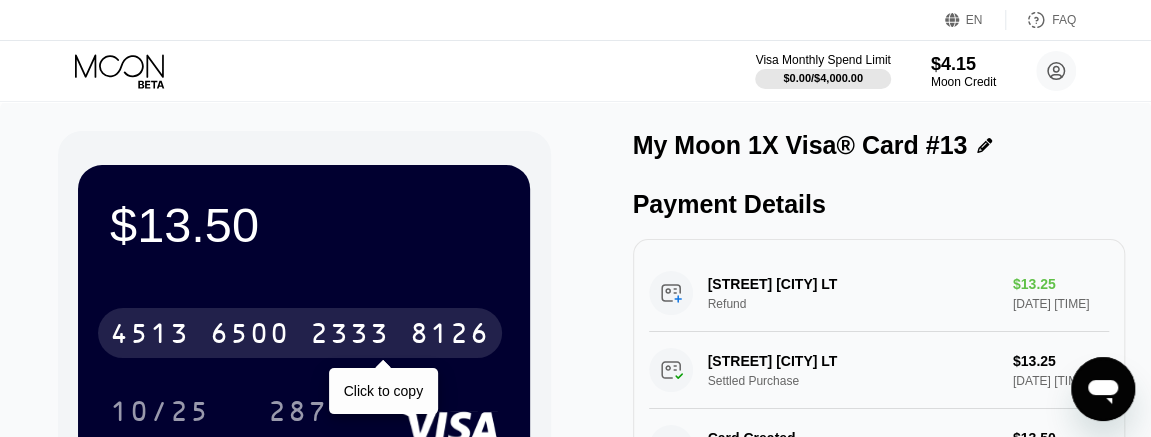 drag, startPoint x: 288, startPoint y: 340, endPoint x: 1150, endPoint y: 149, distance: 882.9071 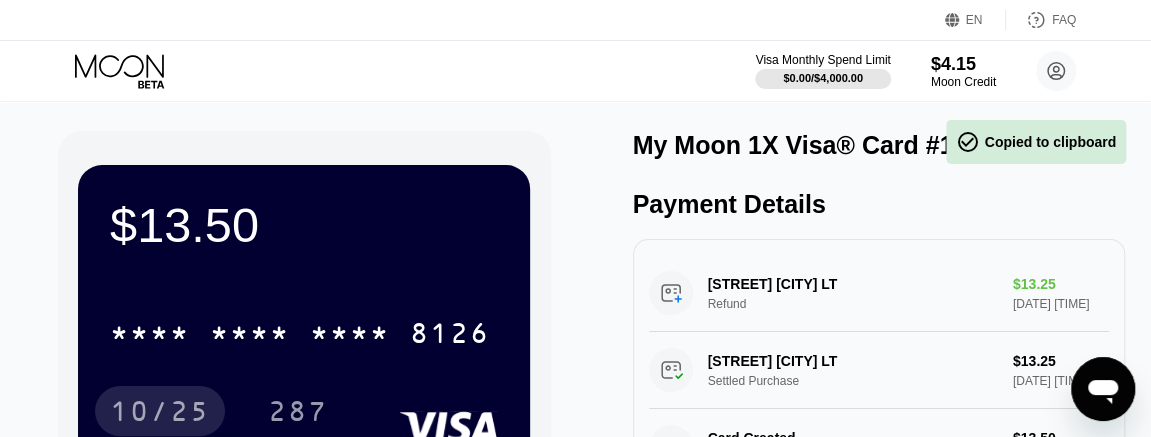 drag, startPoint x: 160, startPoint y: 407, endPoint x: 1139, endPoint y: 191, distance: 1002.5453 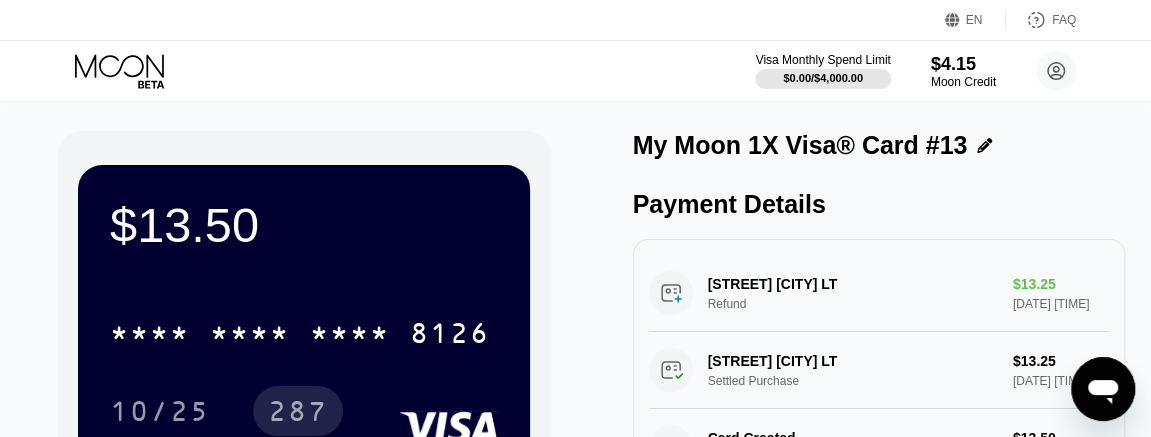 click on "287" at bounding box center [298, 414] 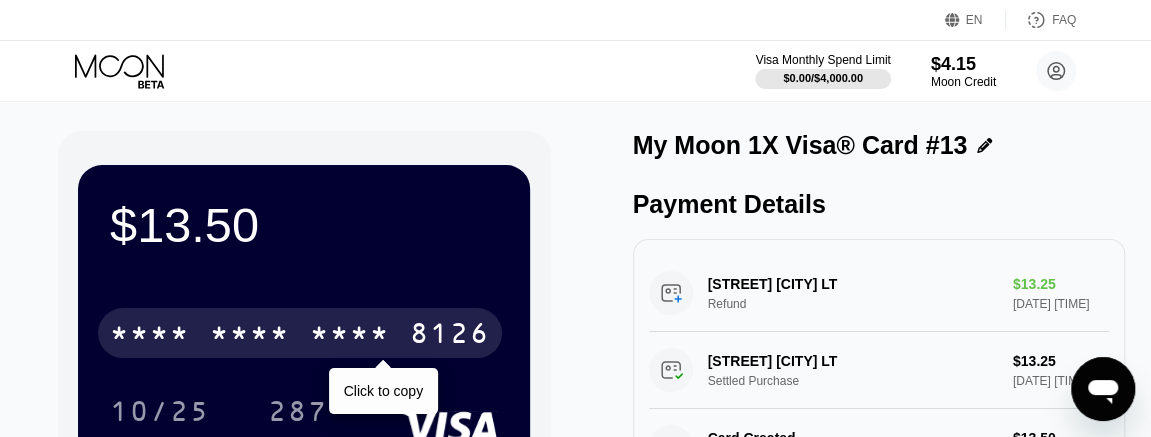 click on "* * * *" at bounding box center (250, 336) 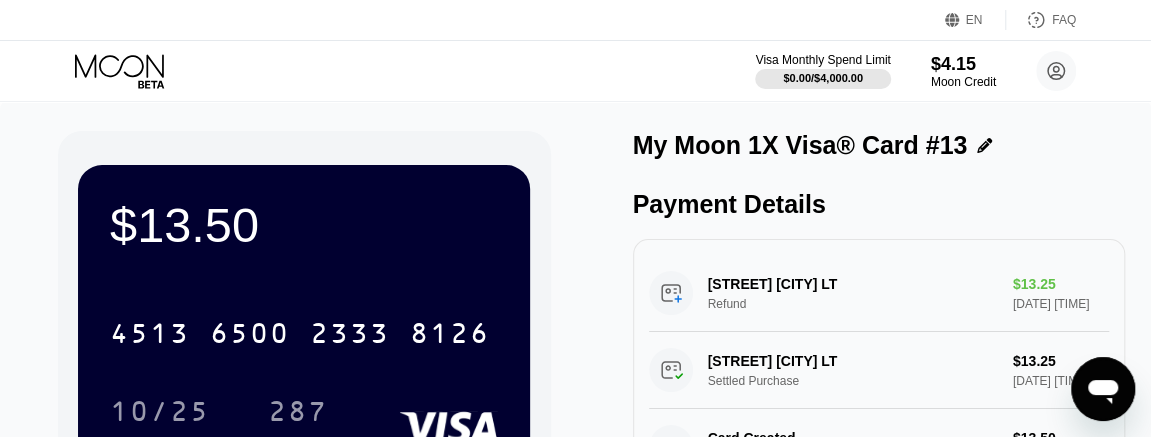 drag, startPoint x: 690, startPoint y: 55, endPoint x: 446, endPoint y: 19, distance: 246.64143 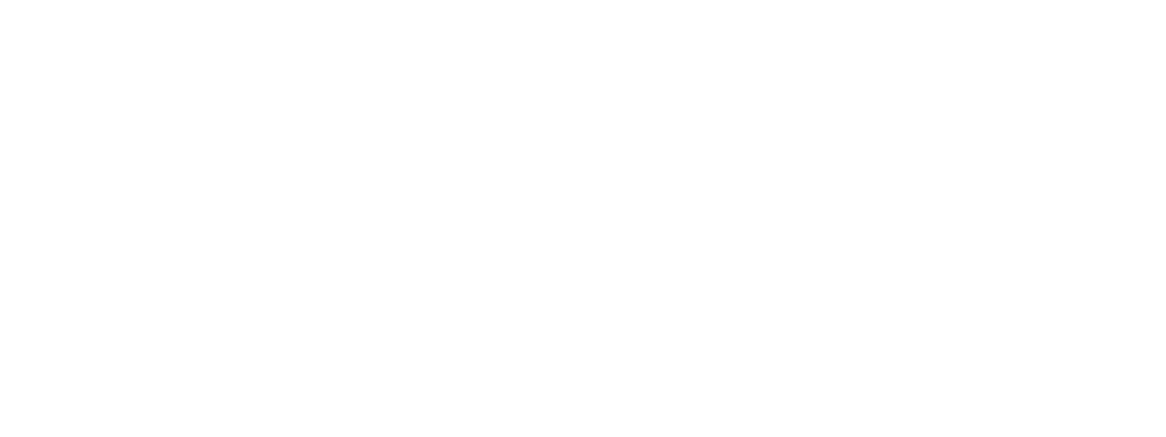 scroll, scrollTop: 0, scrollLeft: 0, axis: both 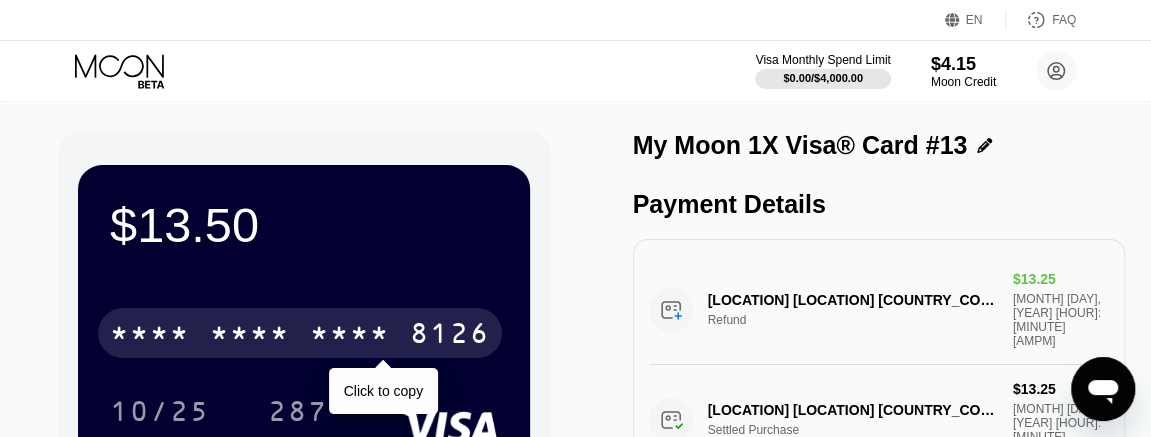 drag, startPoint x: 364, startPoint y: 343, endPoint x: 606, endPoint y: 38, distance: 389.34433 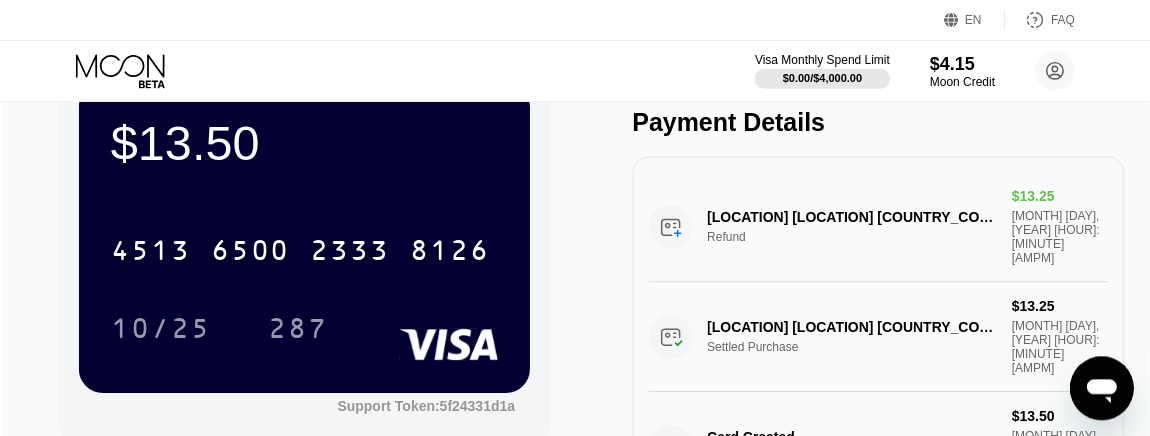 scroll, scrollTop: 100, scrollLeft: 0, axis: vertical 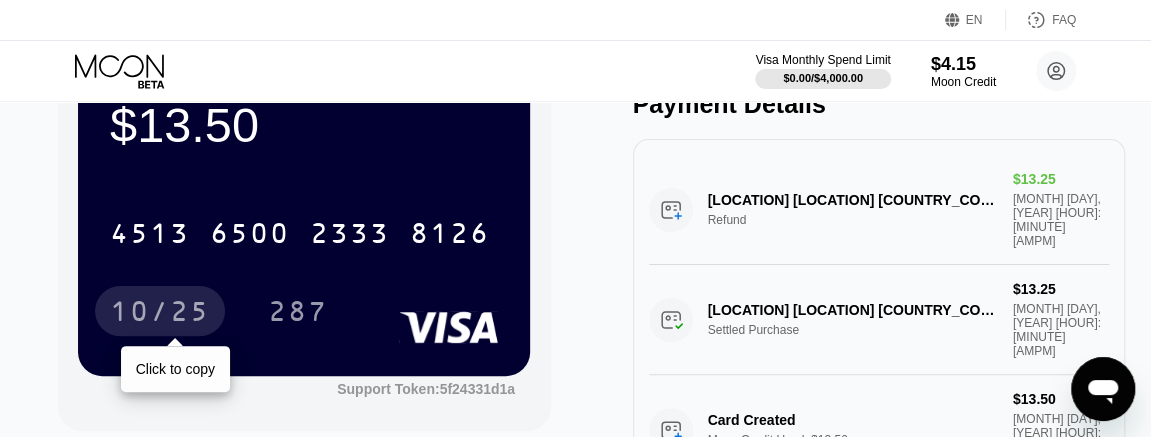 click on "10/25" at bounding box center (160, 314) 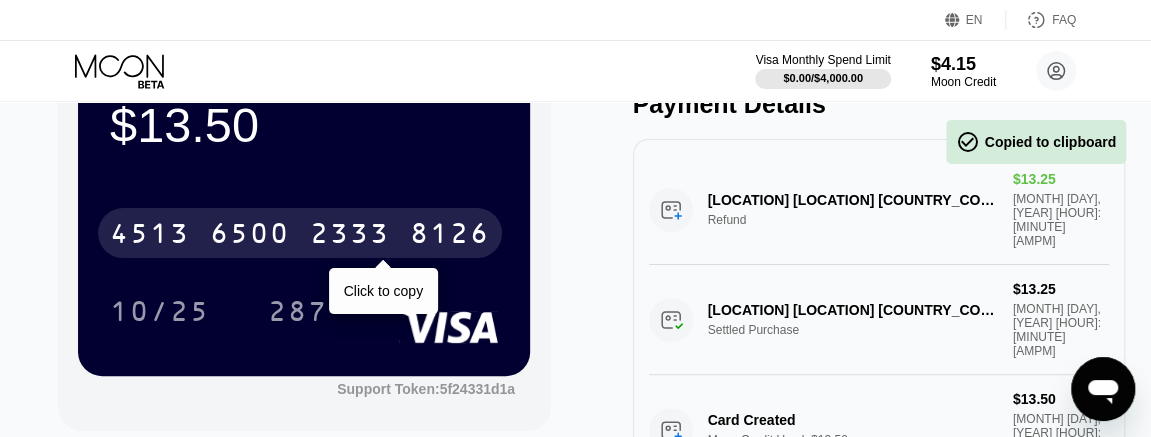 click on "6500" at bounding box center [250, 236] 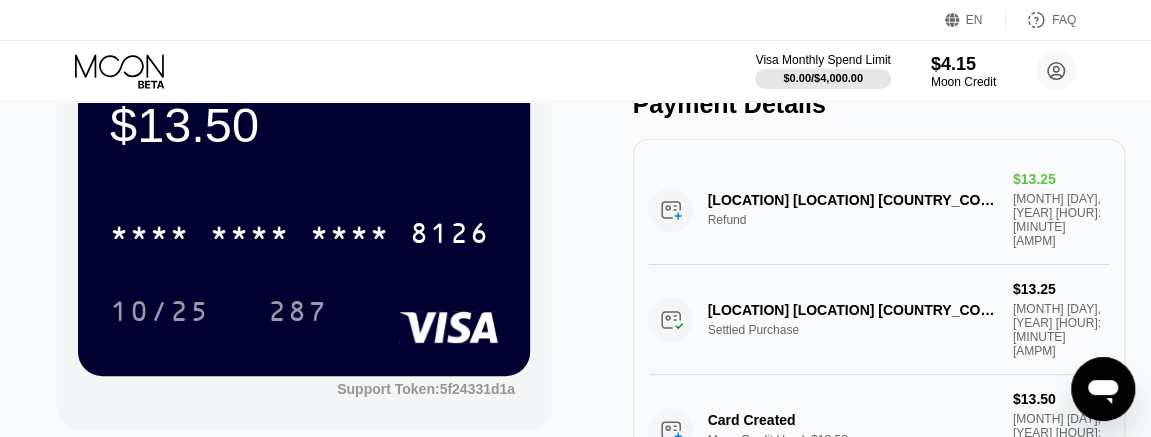 click on "Visa Monthly Spend Limit $0.00 / $4,000.00 $4.15 Moon Credit Chor [LAST_NAME] [USERNAME]@[DOMAIN]  Home Settings Support Careers About Us Log out Privacy policy Terms" at bounding box center [575, 71] 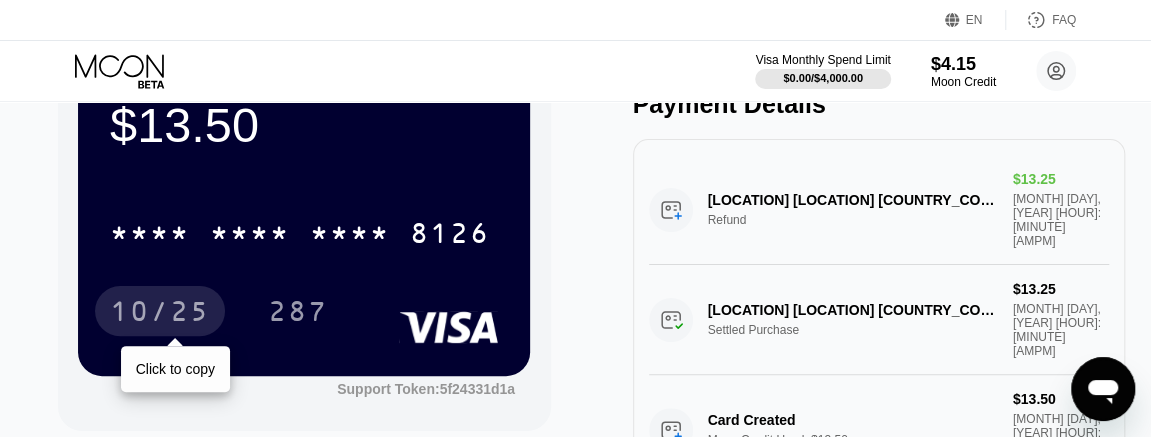 click on "10/25" at bounding box center [160, 314] 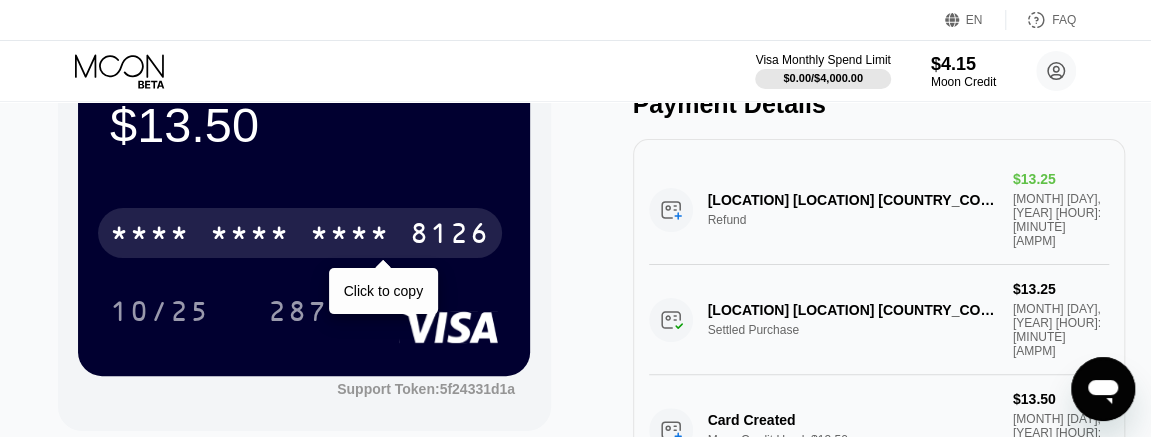 click on "* * * *" at bounding box center (350, 236) 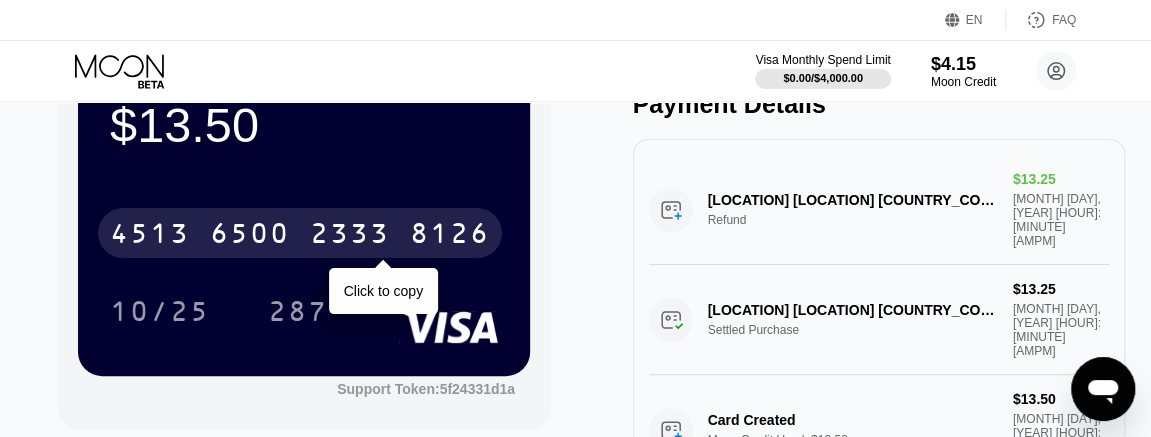 click on "[CARD_NUMBER] Click to copy" at bounding box center (304, 227) 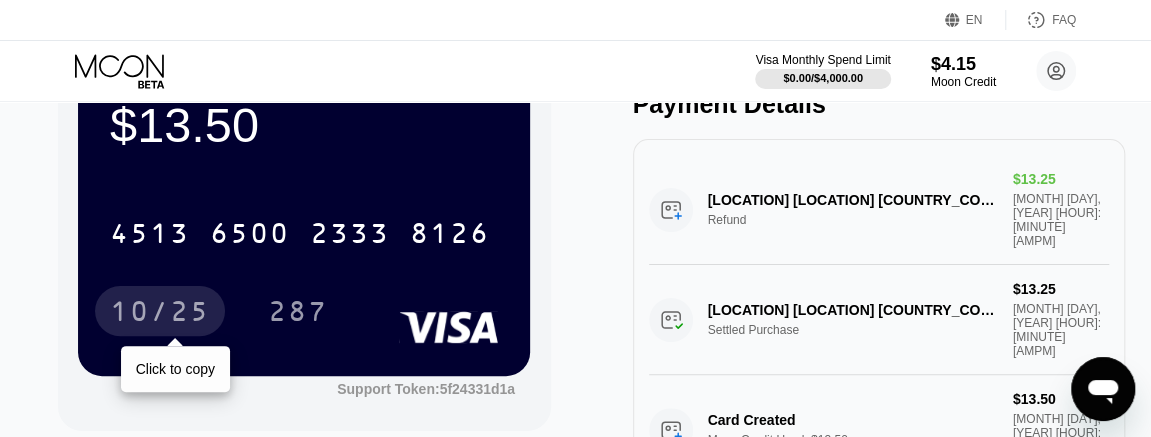 click on "10/25" at bounding box center [160, 314] 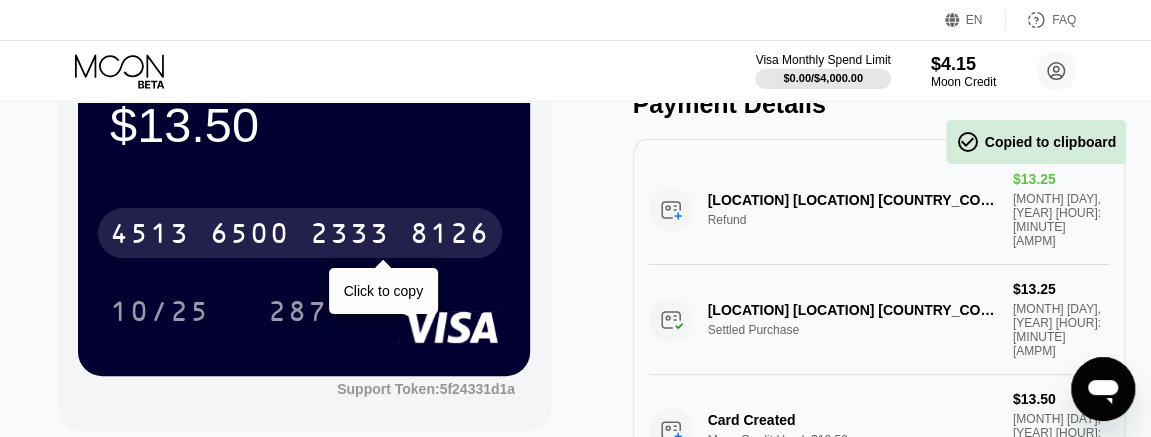 click on "[CARD_NUMBER]" at bounding box center (300, 233) 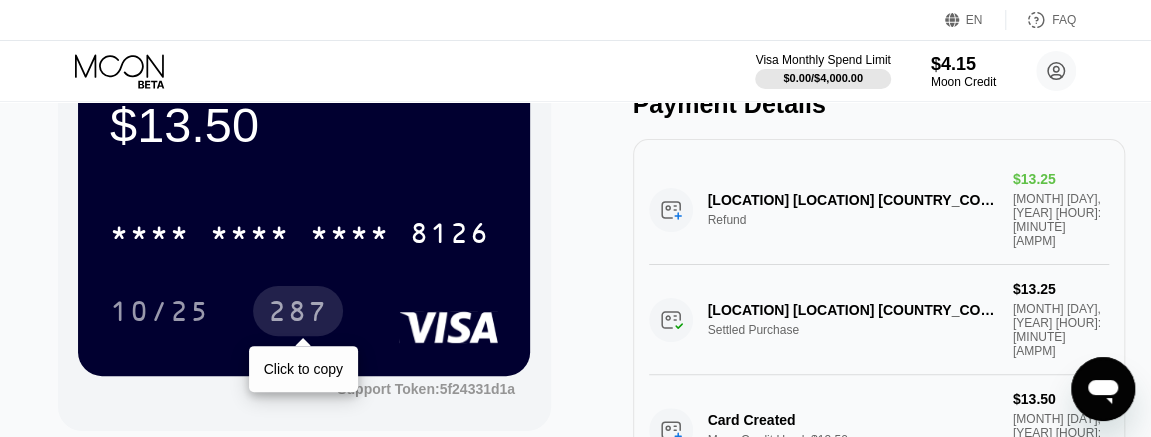 click on "287" at bounding box center [298, 314] 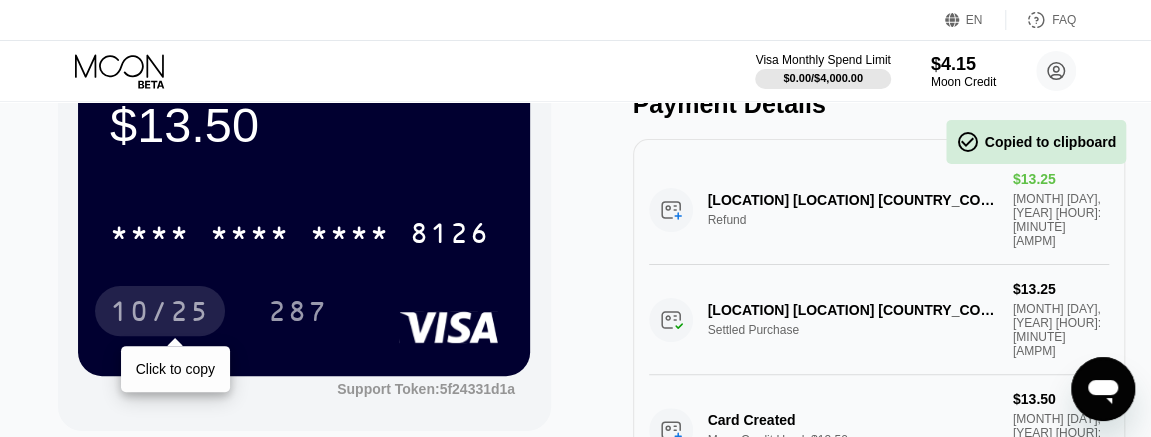 click on "10/25" at bounding box center (160, 314) 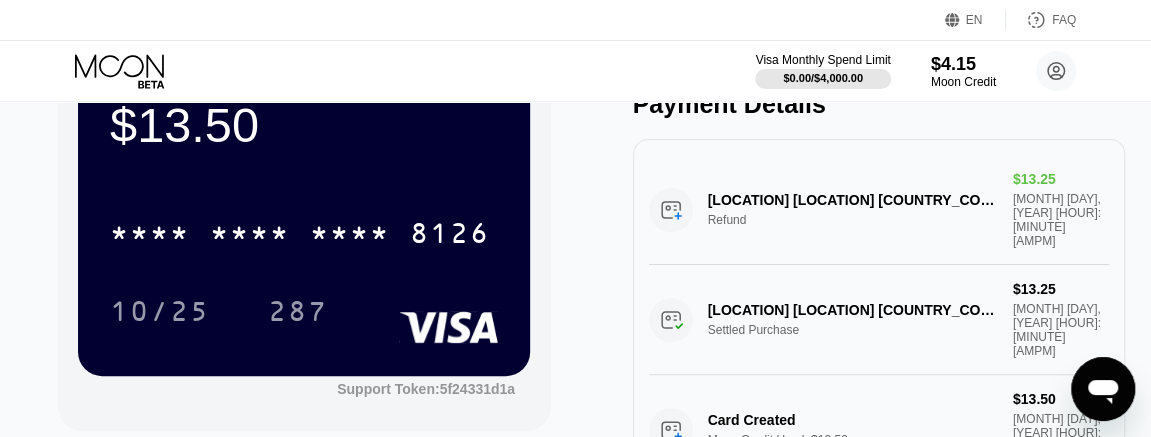 click on "* * * * * * * * * * * * [LAST_FOUR]" at bounding box center [300, 233] 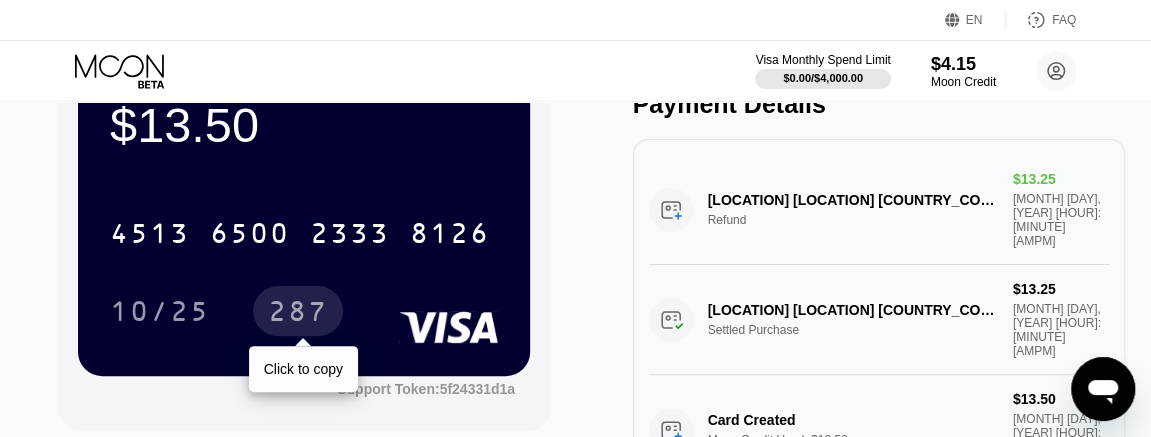 drag, startPoint x: 309, startPoint y: 310, endPoint x: 454, endPoint y: 301, distance: 145.27904 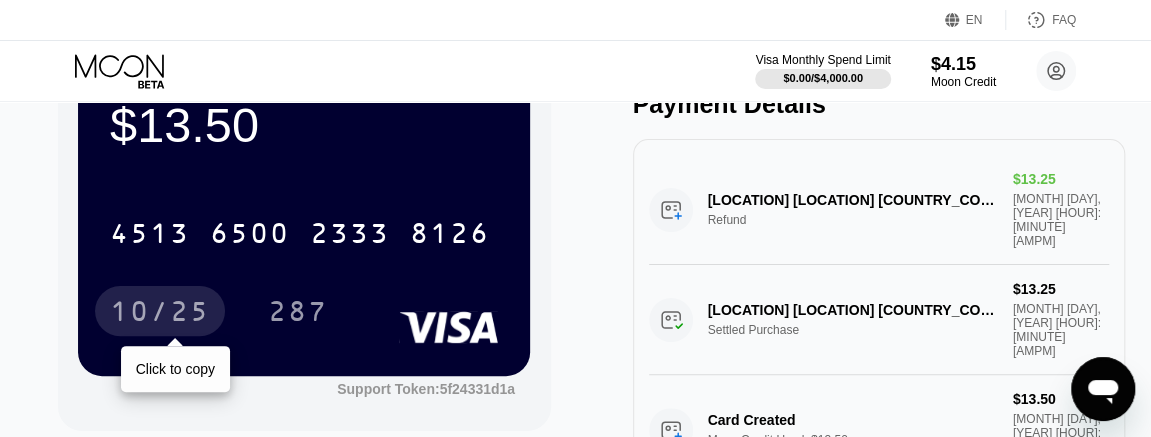 drag, startPoint x: 132, startPoint y: 303, endPoint x: 576, endPoint y: 331, distance: 444.88202 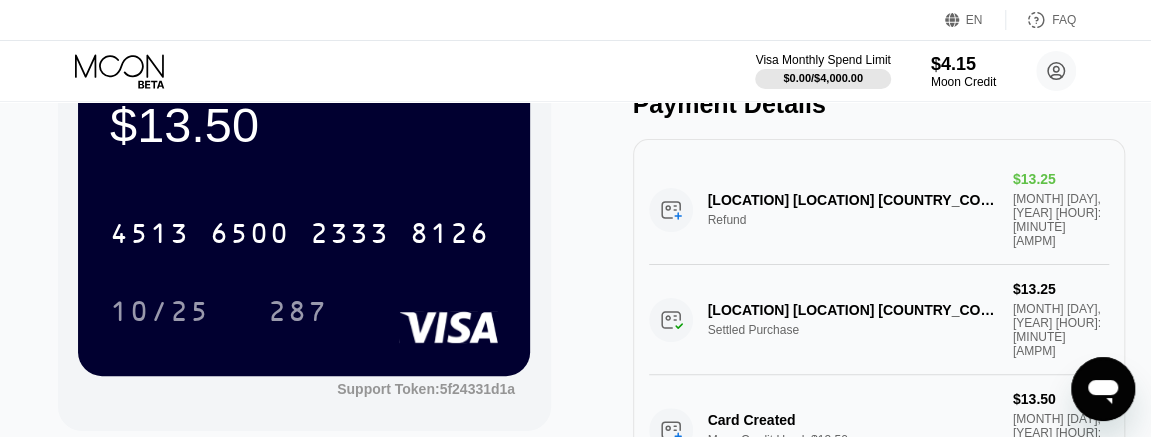 click on "287" at bounding box center [298, 314] 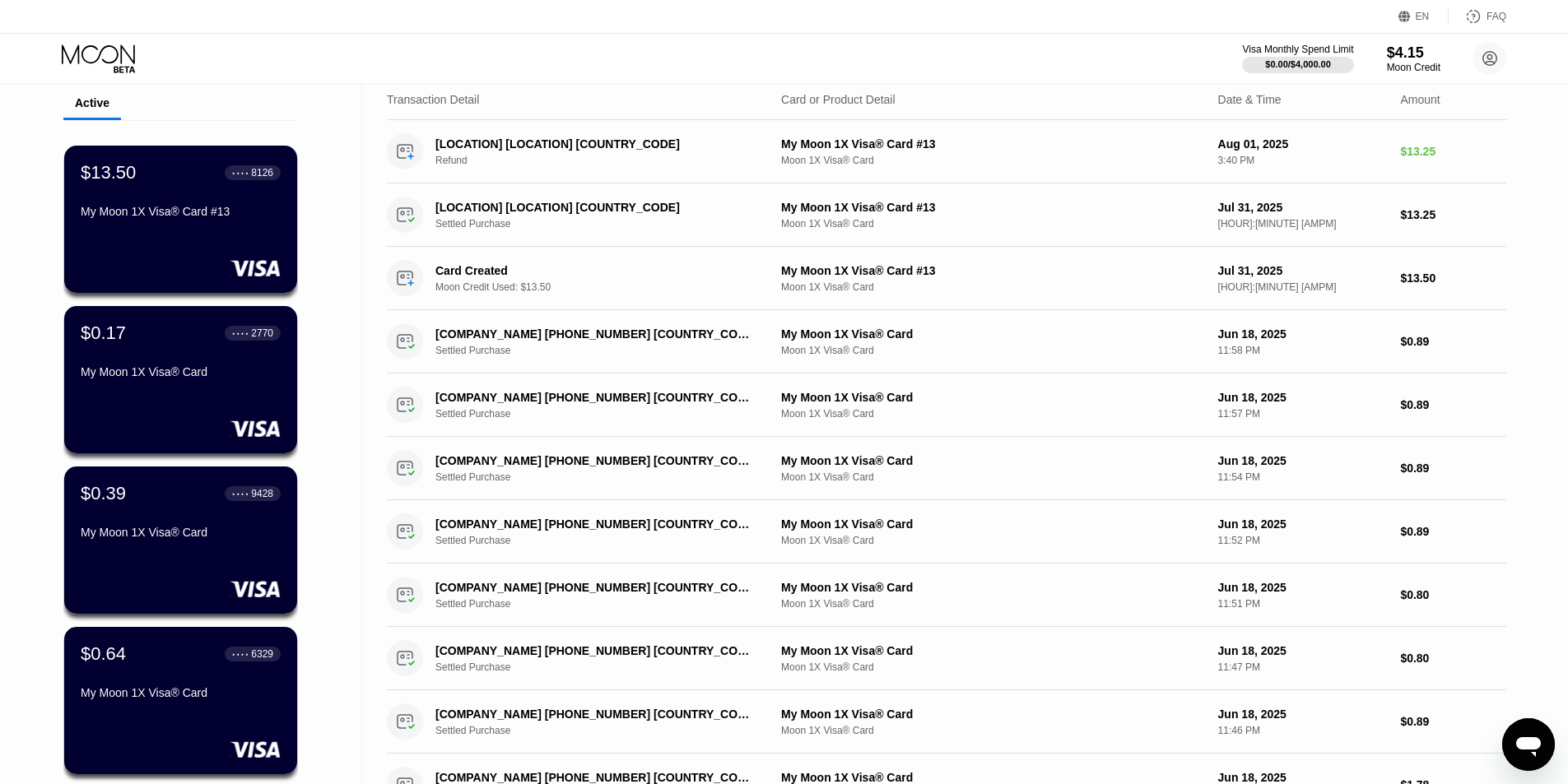 scroll, scrollTop: 0, scrollLeft: 0, axis: both 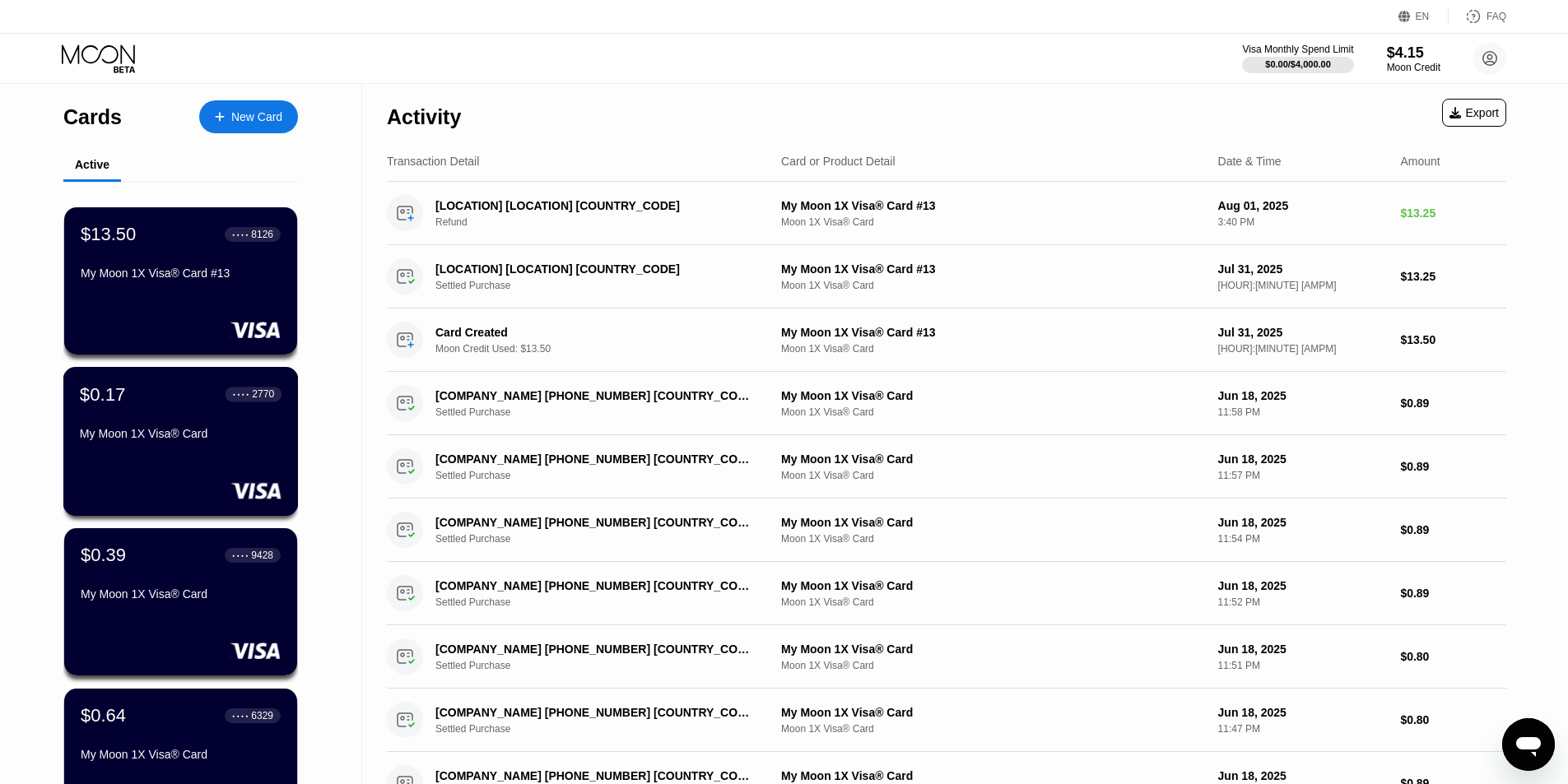 click on "$0.17 ● ● ● ● [LAST_FOUR] My Moon 1X Visa® Card" at bounding box center [181, 441] 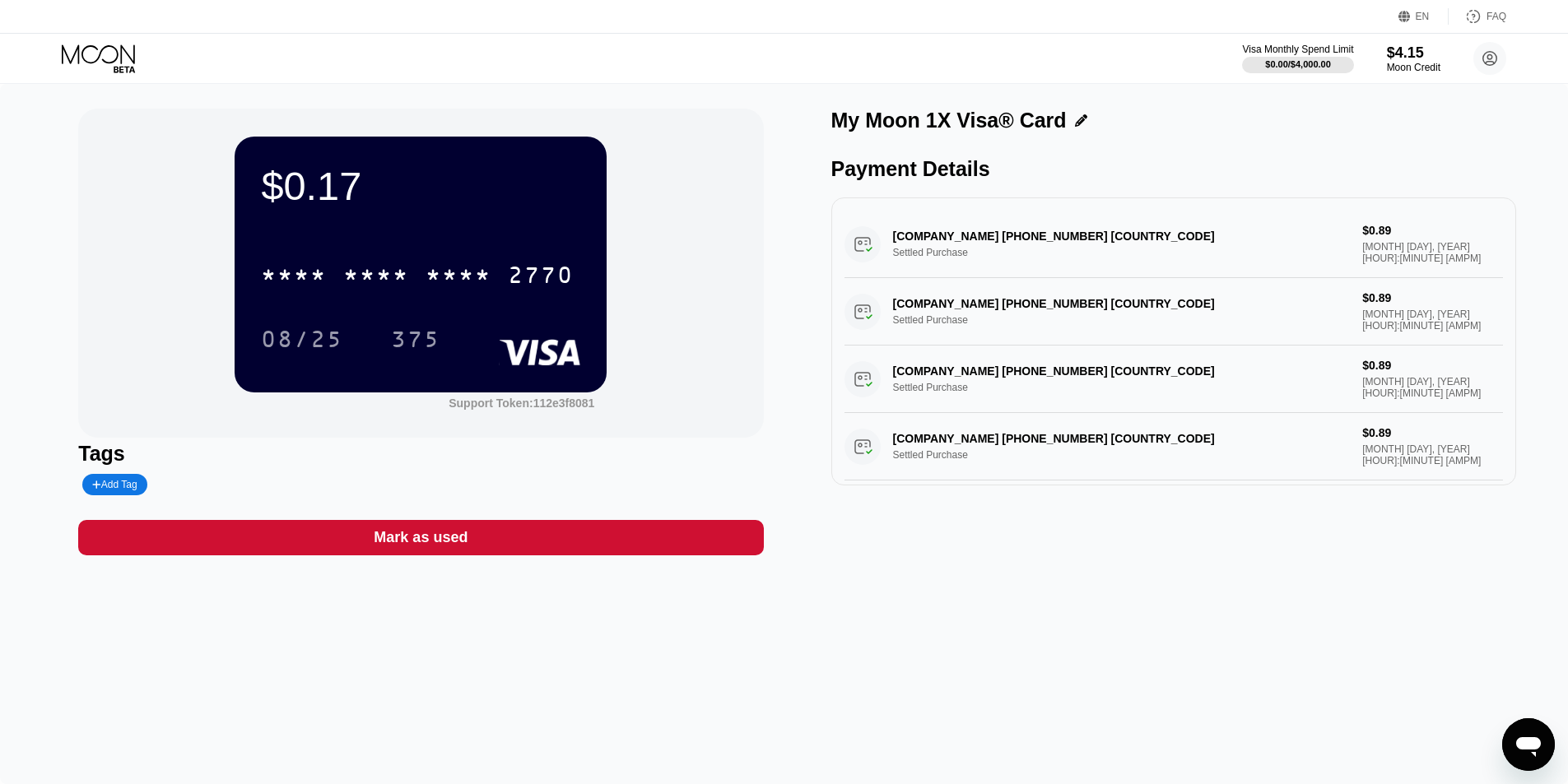 scroll, scrollTop: 321, scrollLeft: 0, axis: vertical 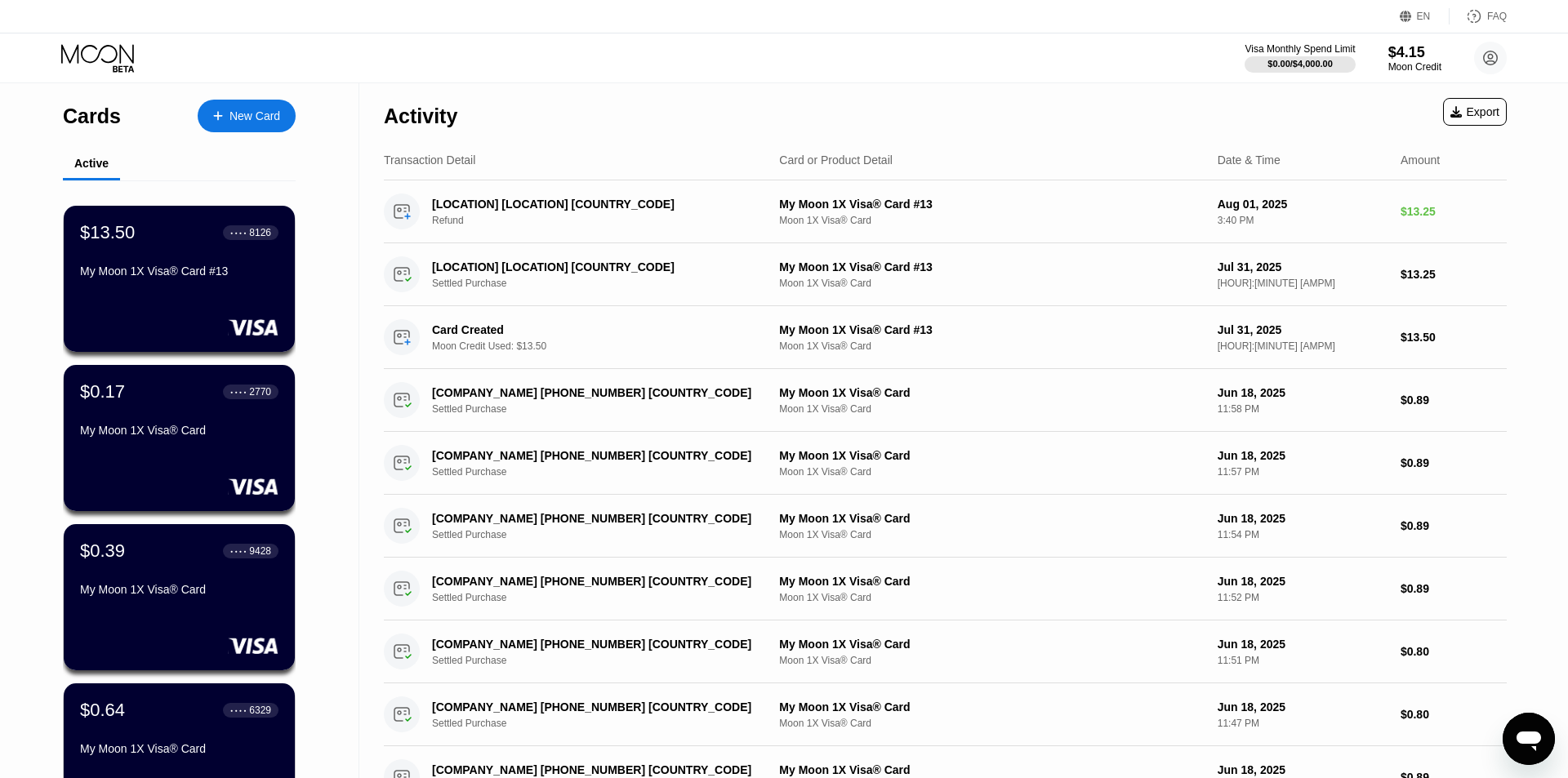 click on "Visa Monthly Spend Limit $0.00 / $4,000.00 $4.15 Moon Credit Chor [LAST_NAME] [USERNAME]@[DOMAIN]  Home Settings Support Careers About Us Log out Privacy policy Terms" at bounding box center [1375, 58] 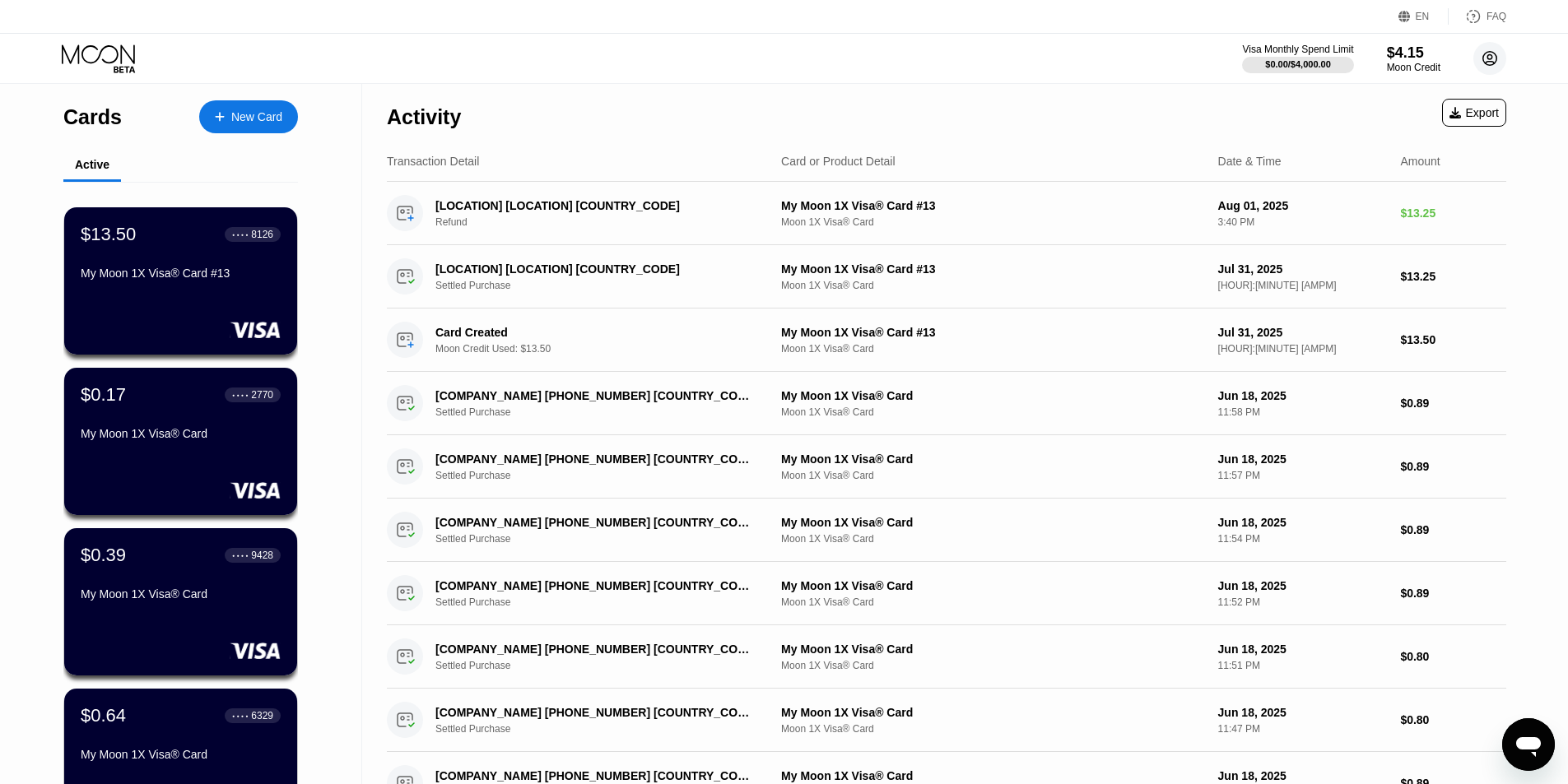 click 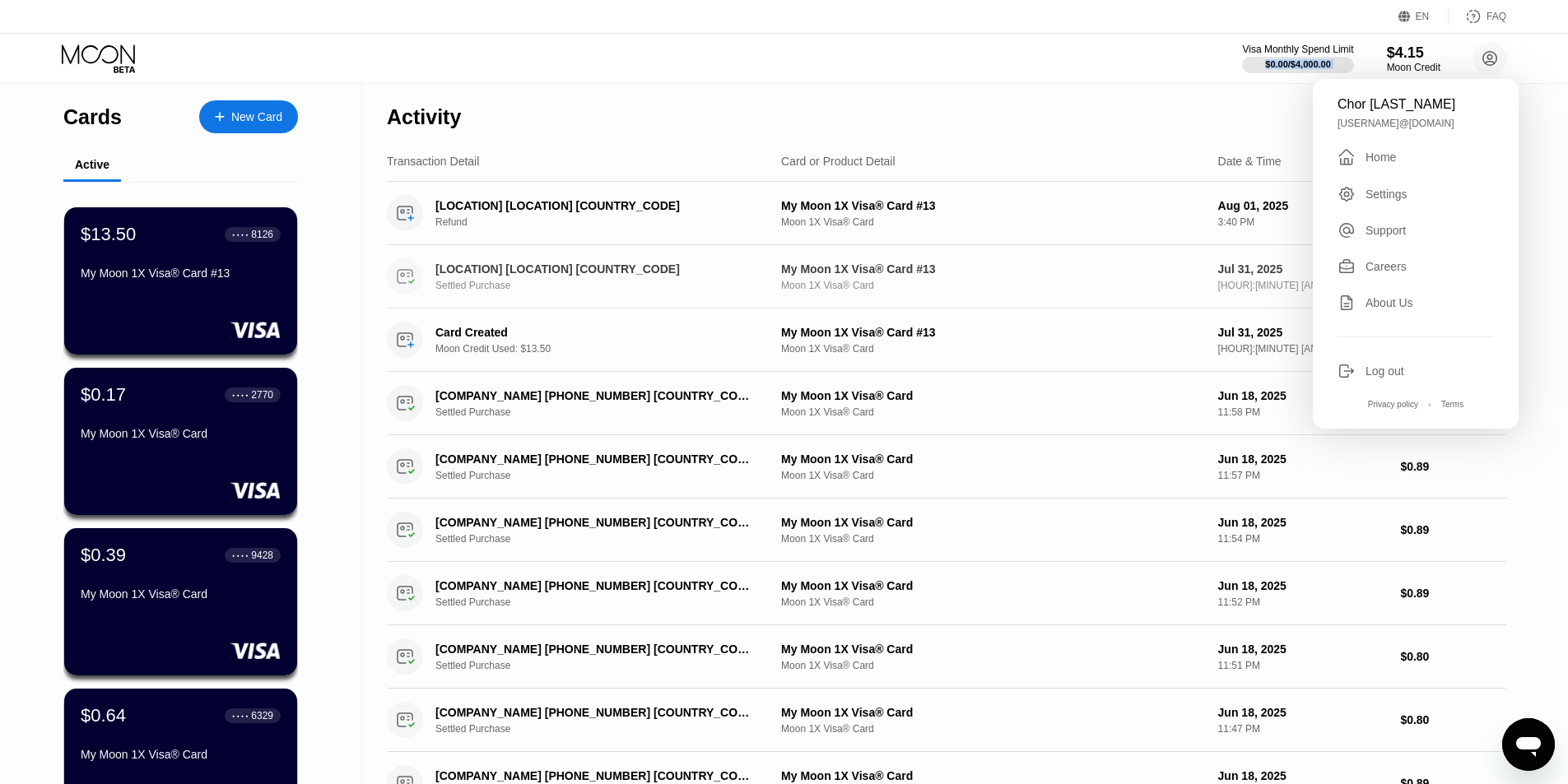 click on "Visa Monthly Spend Limit $0.00 / $4,000.00 $4.15 Moon Credit Chor [LAST_NAME] [USERNAME]@[DOMAIN]  Home Settings Support Careers About Us Log out Privacy policy Terms" at bounding box center (784, 58) 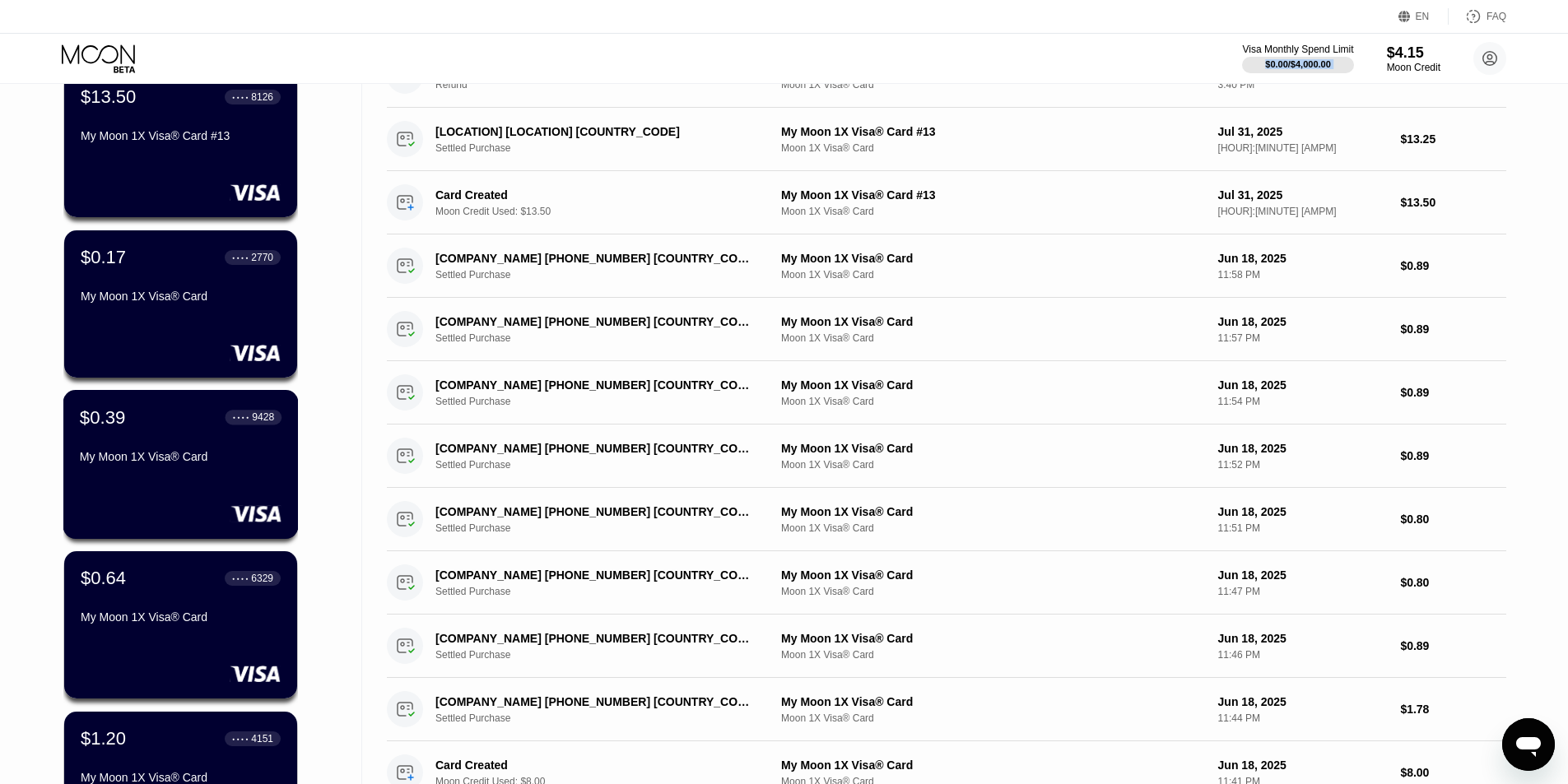 scroll, scrollTop: 556, scrollLeft: 0, axis: vertical 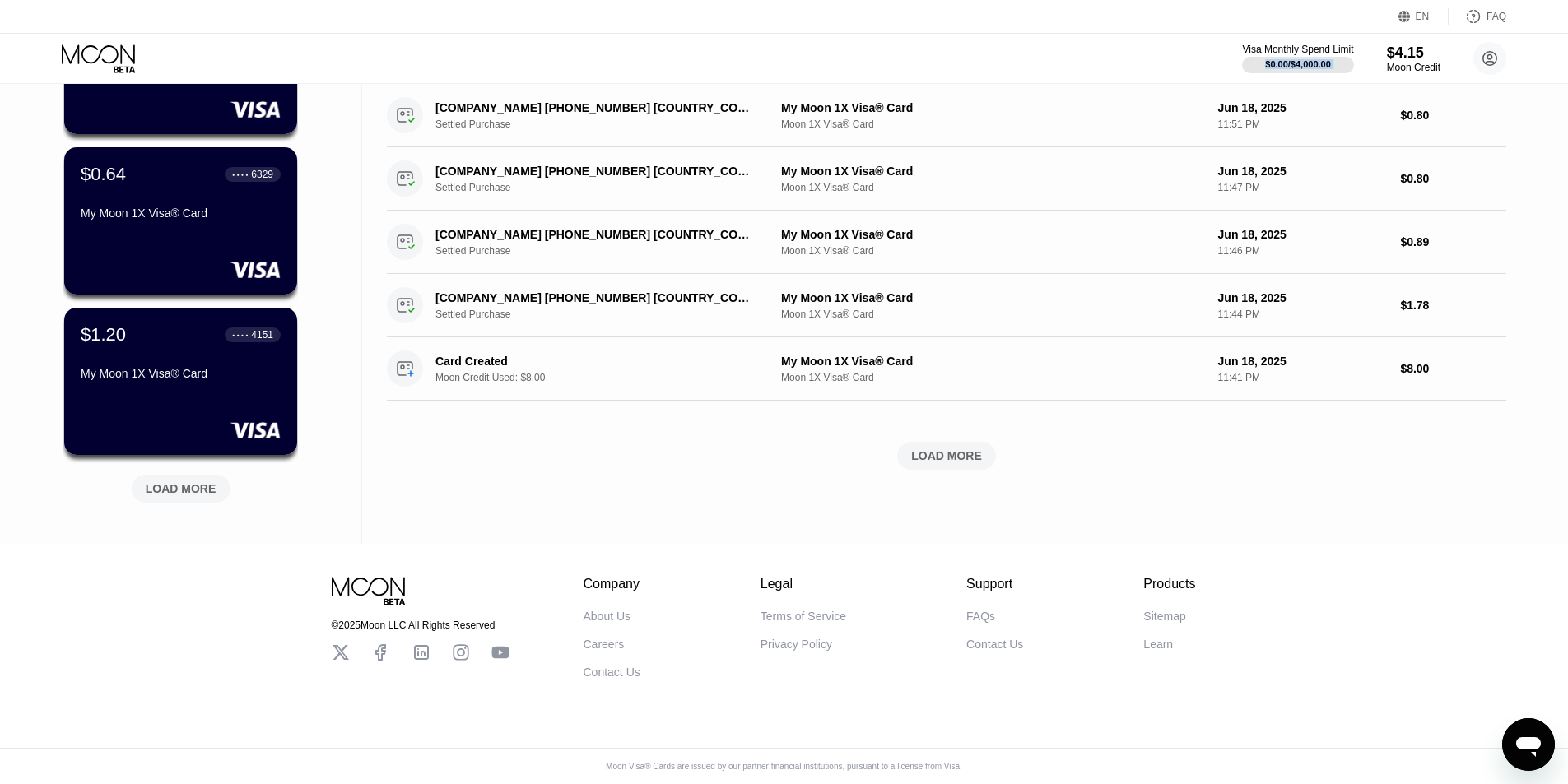 click on "LOAD MORE" at bounding box center (181, 489) 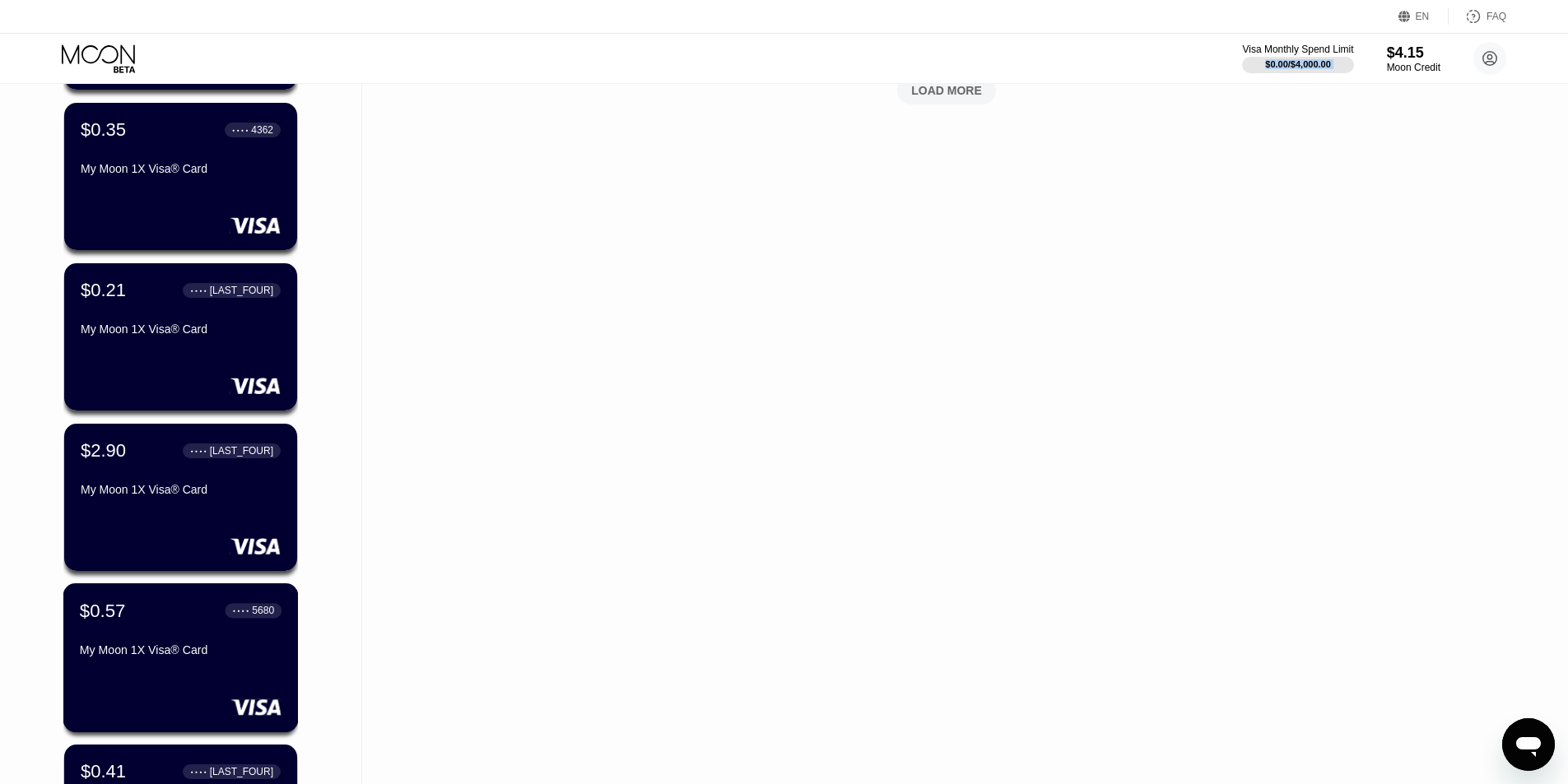 scroll, scrollTop: 1214, scrollLeft: 0, axis: vertical 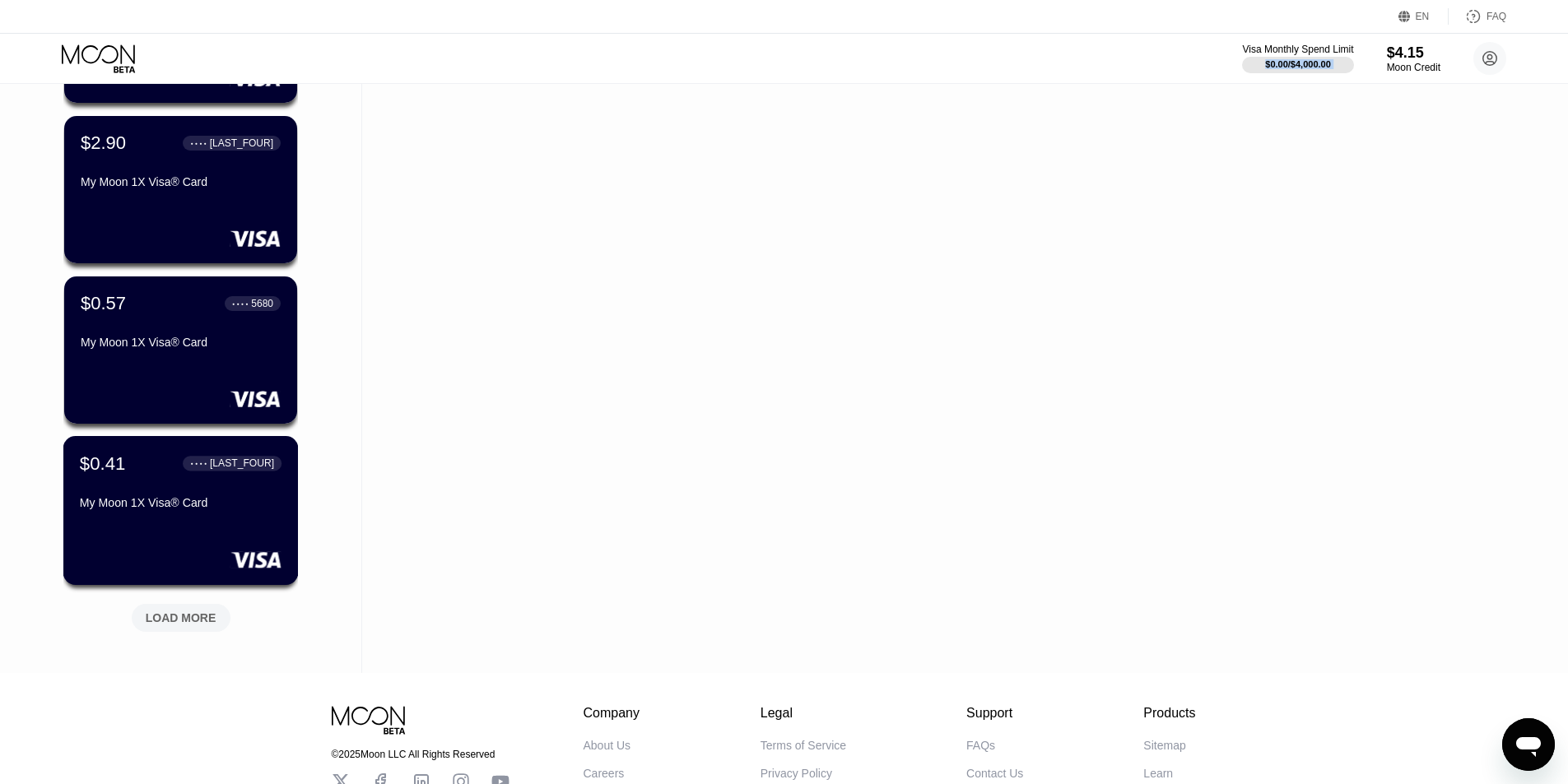 click on "LOAD MORE" at bounding box center [181, 618] 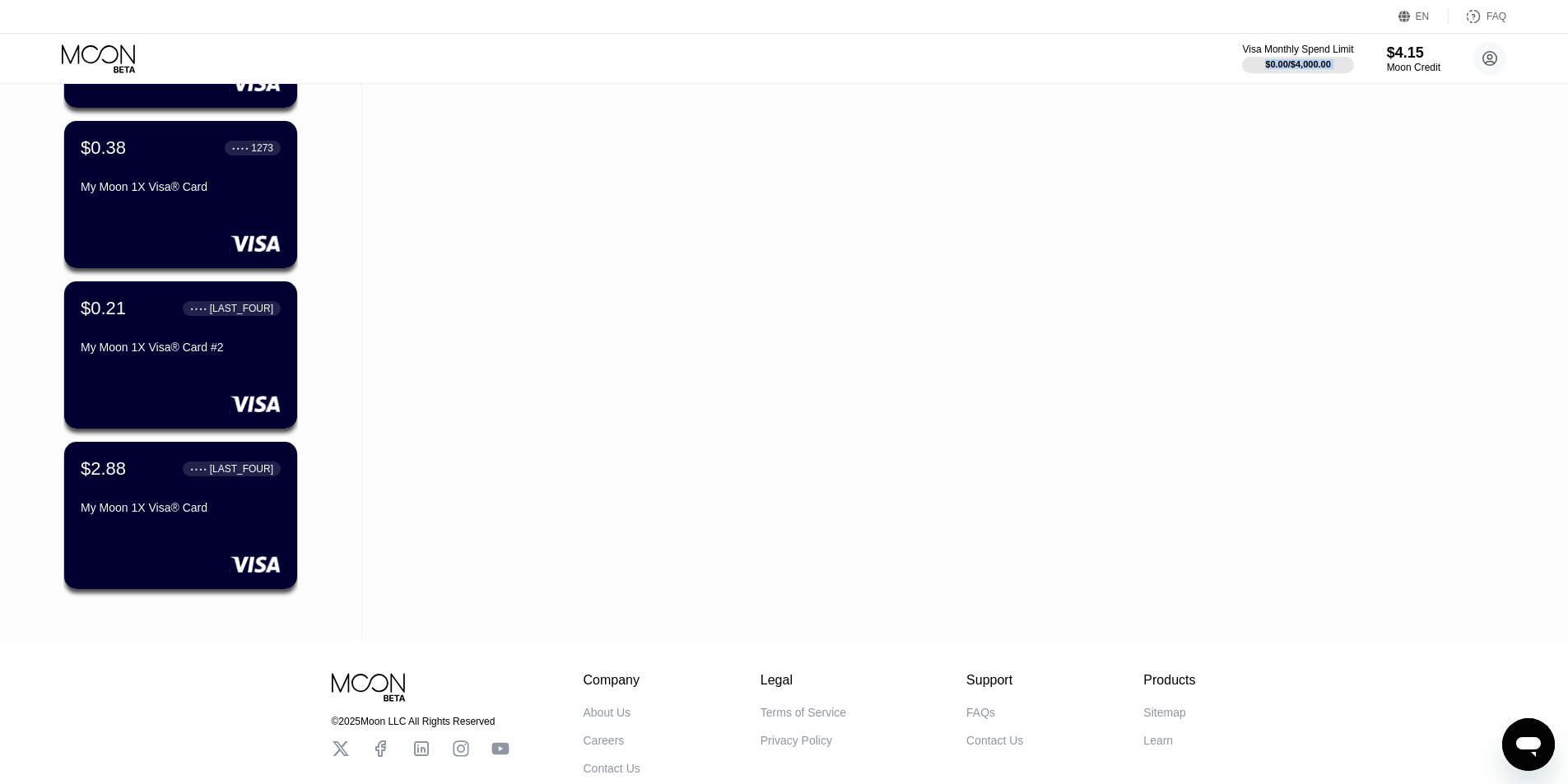 scroll, scrollTop: 1790, scrollLeft: 0, axis: vertical 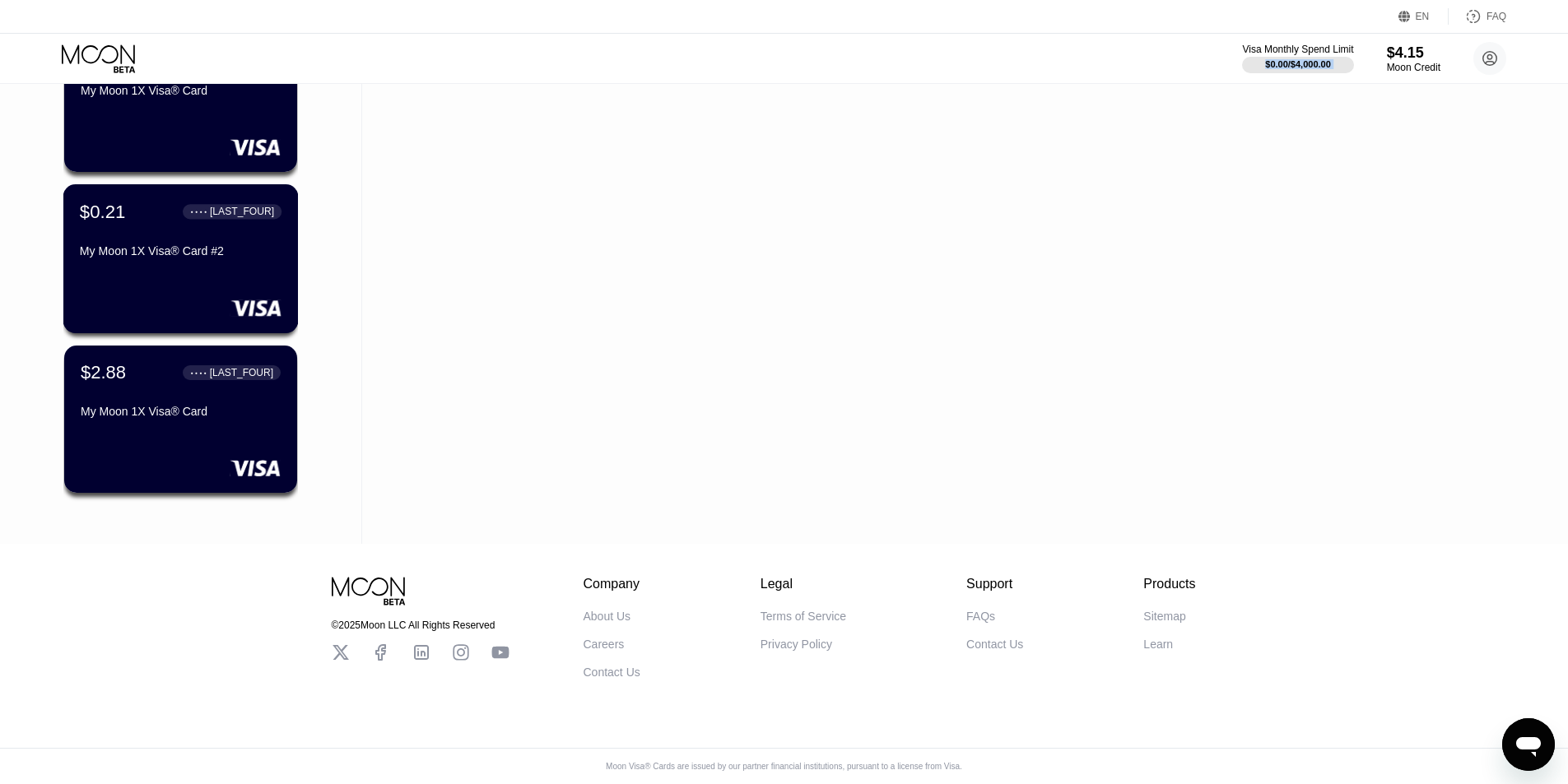 click on "$2.88 ● ● ● ● [LAST_FOUR] My Moon 1X Visa® Card" at bounding box center [180, 393] 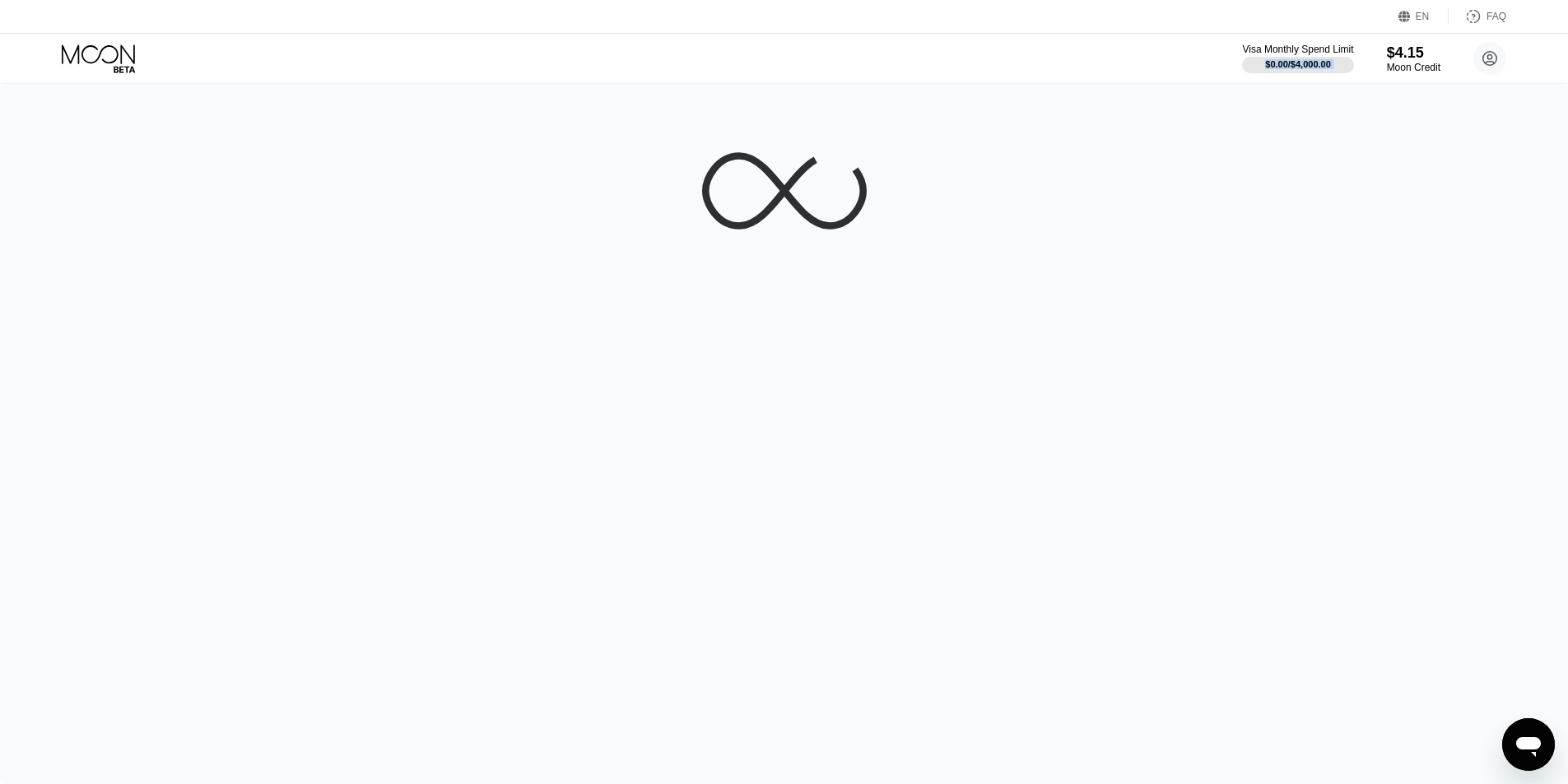 scroll, scrollTop: 0, scrollLeft: 0, axis: both 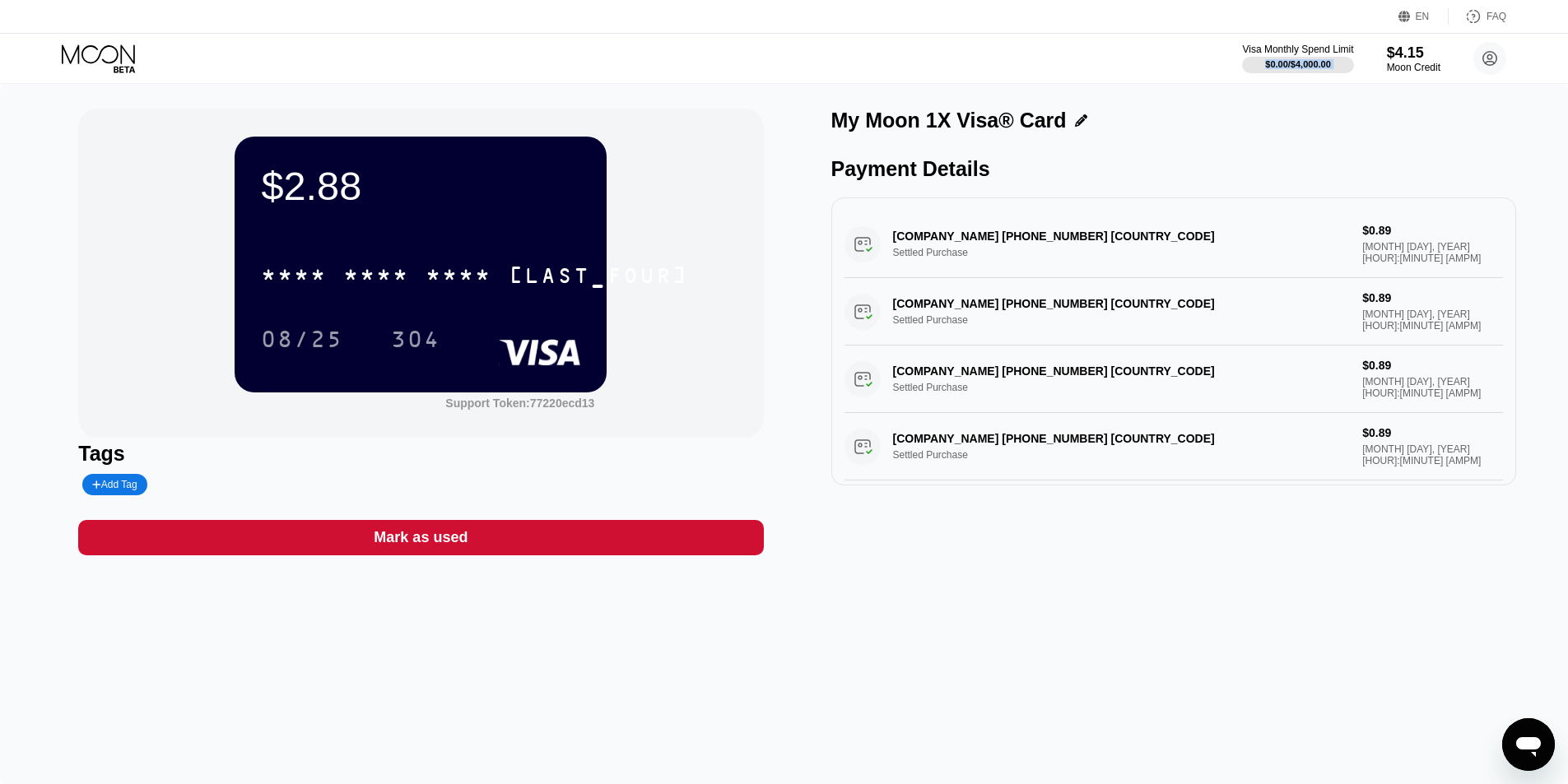 drag, startPoint x: 1179, startPoint y: 290, endPoint x: 1147, endPoint y: 289, distance: 32.015621 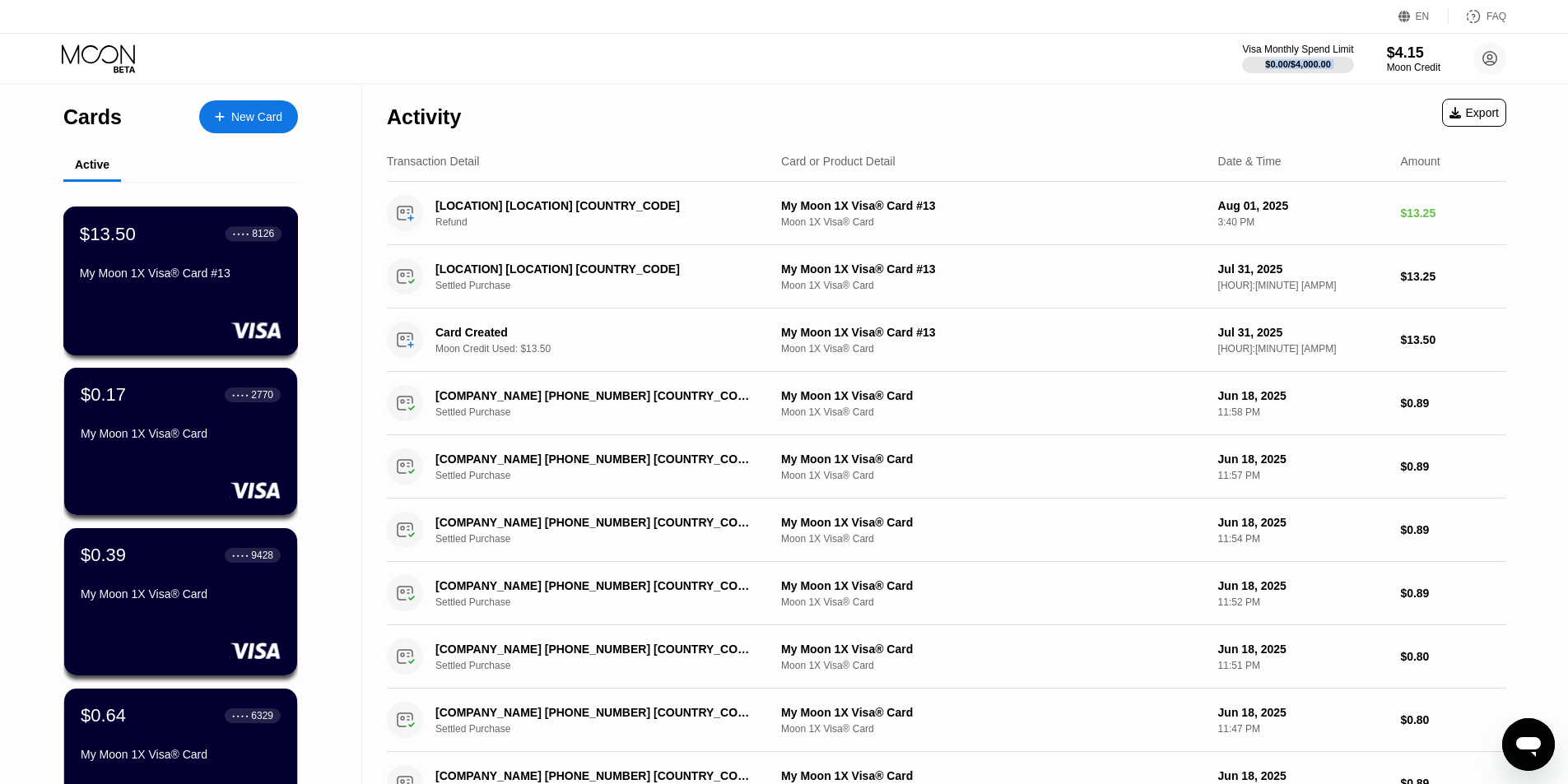 click on "$0.17 ● ● ● ● [LAST_FOUR]" at bounding box center [180, 395] 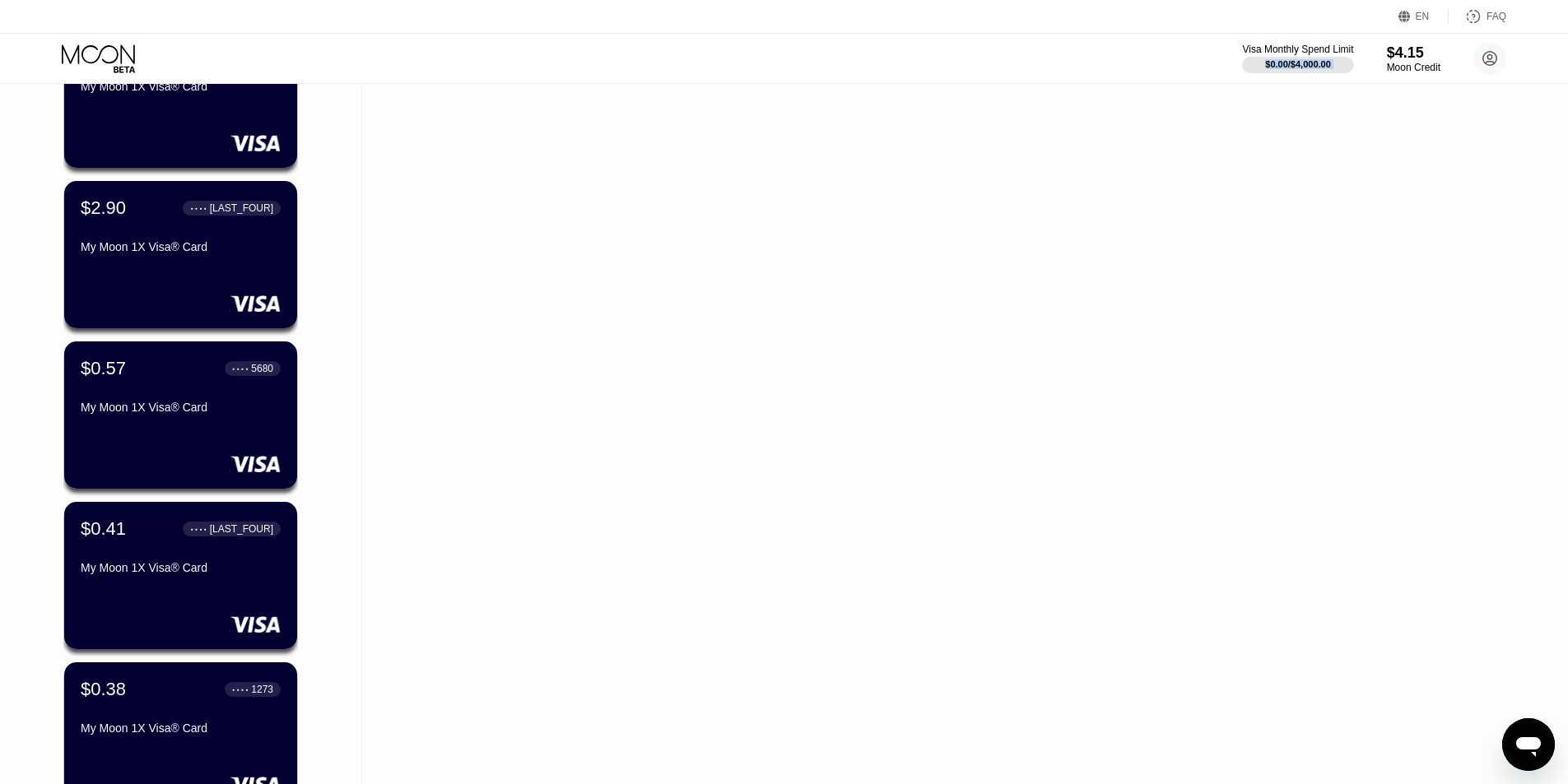 scroll, scrollTop: 1316, scrollLeft: 0, axis: vertical 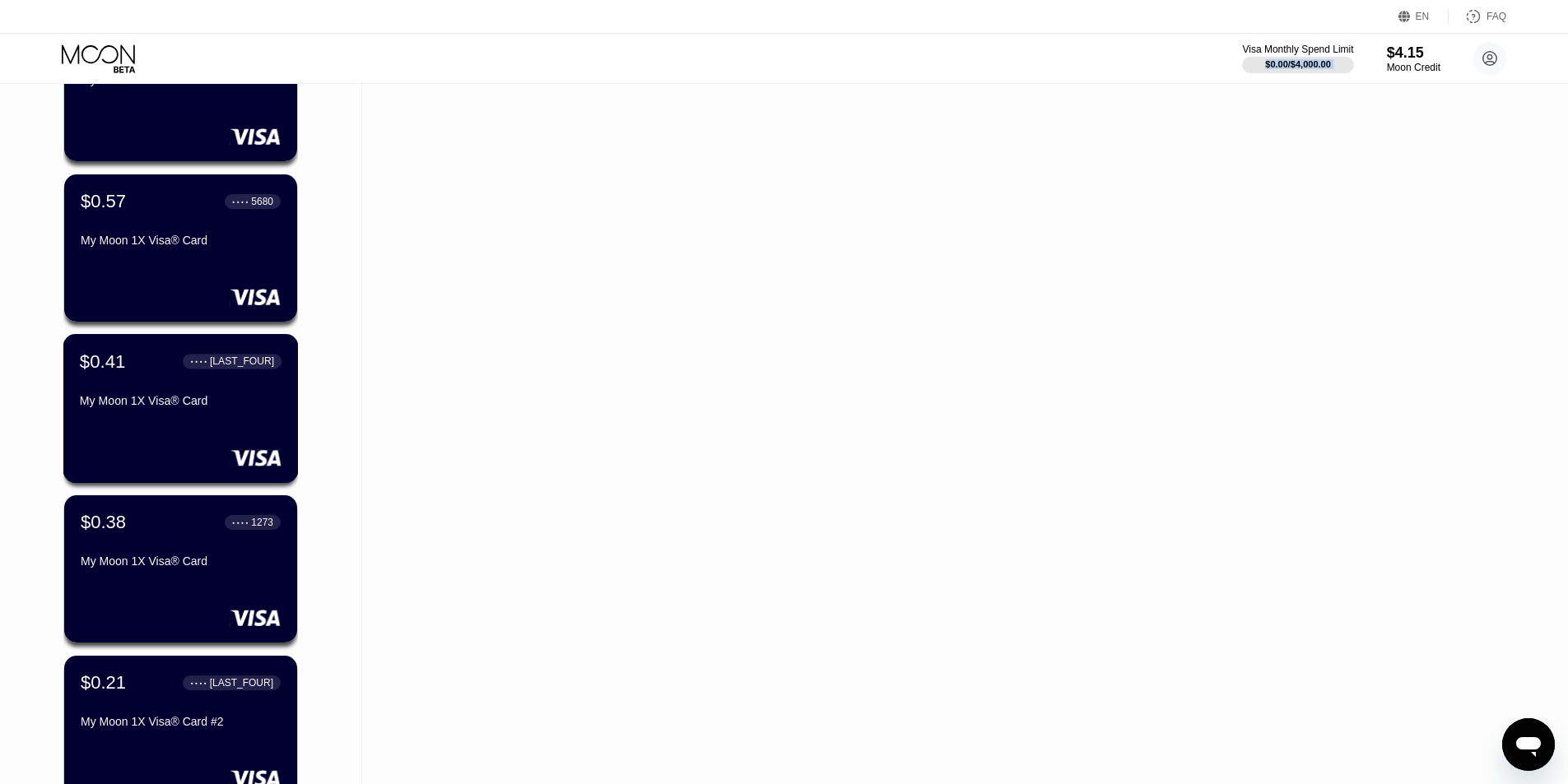 click on "$0.41 ● ● ● ● [LAST_FOUR] My Moon 1X Visa® Card" at bounding box center [181, 408] 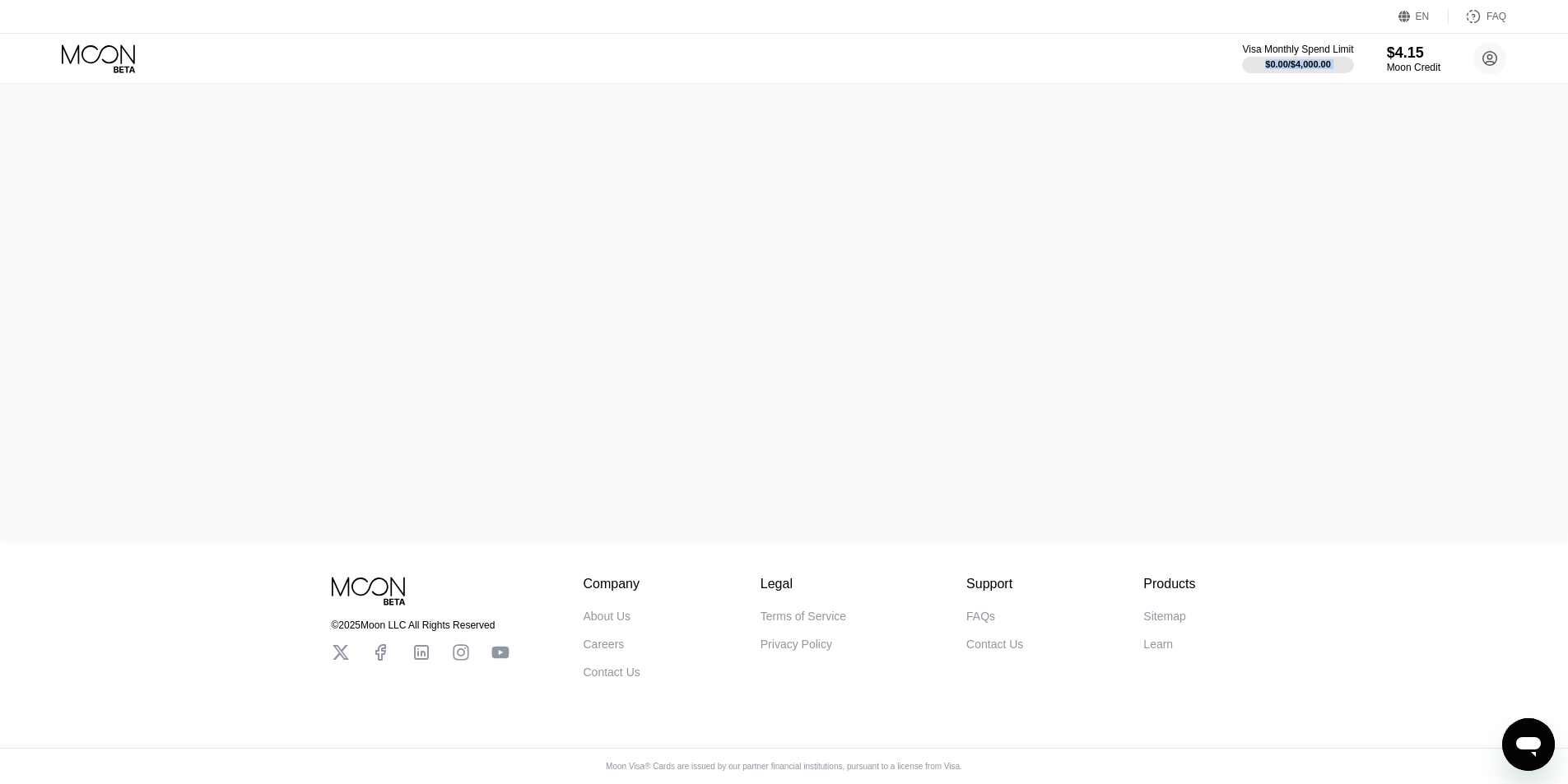 scroll, scrollTop: 0, scrollLeft: 0, axis: both 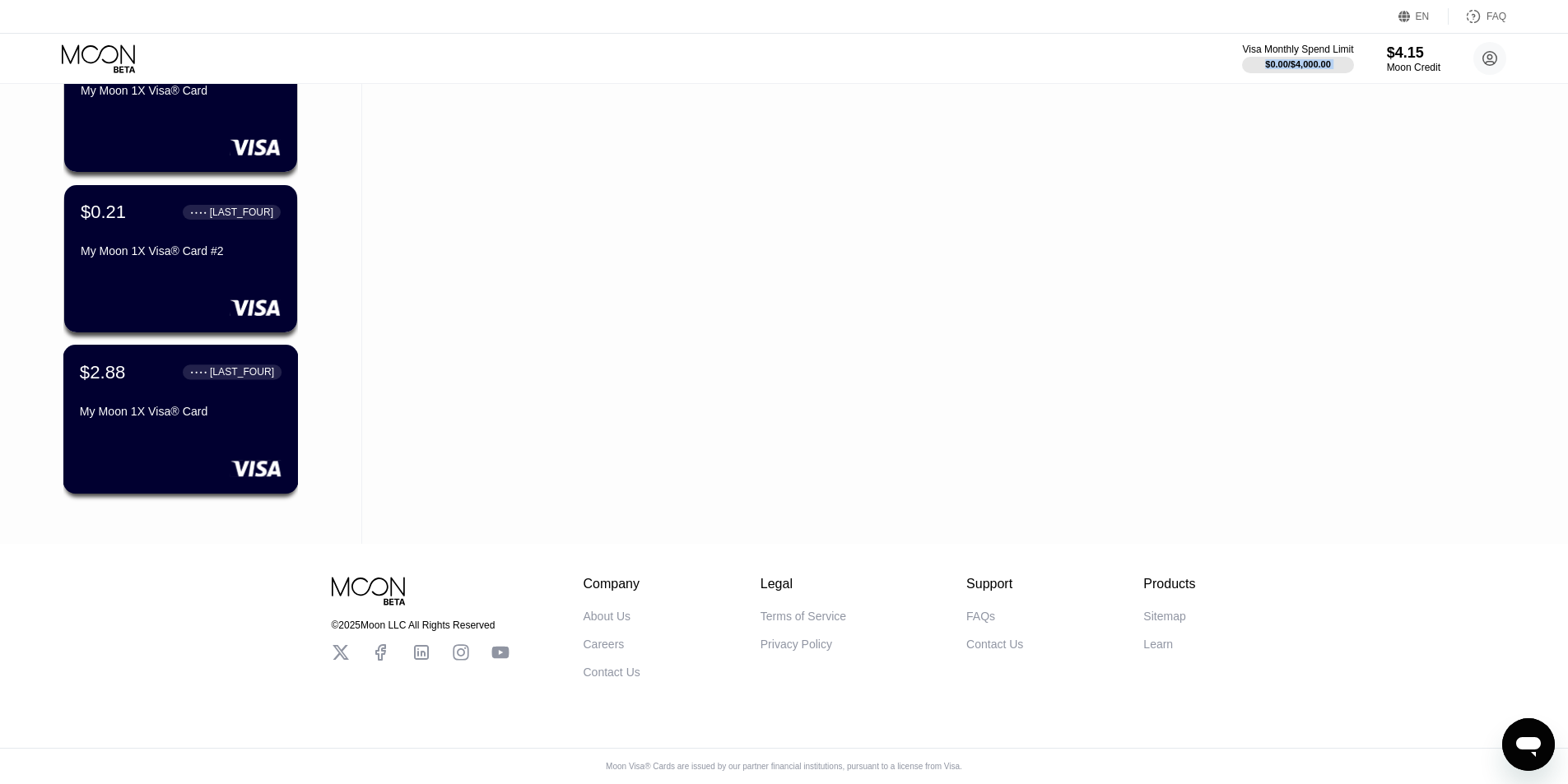 click at bounding box center [180, 468] 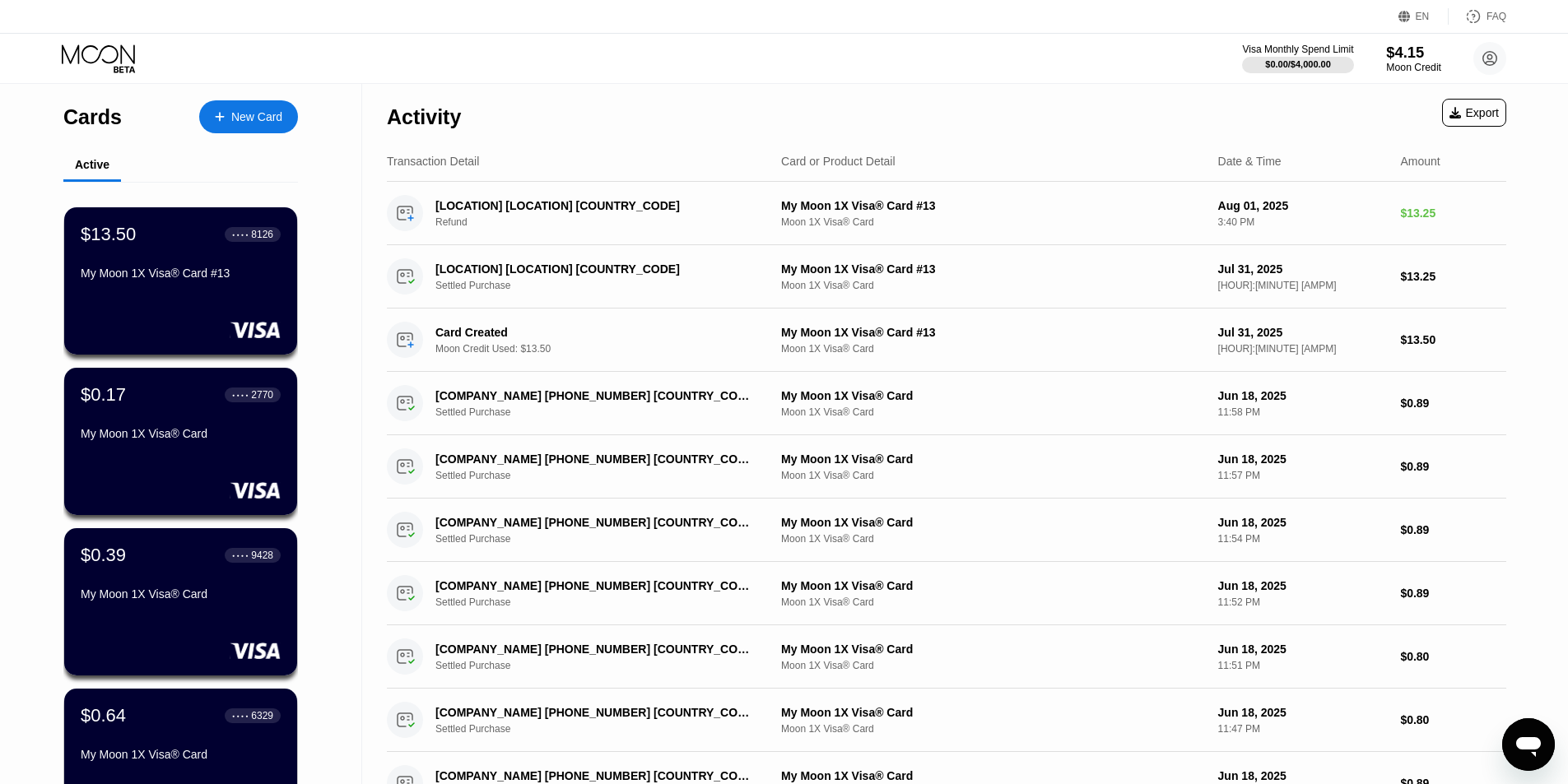 click on "Moon Credit" at bounding box center (1413, 67) 